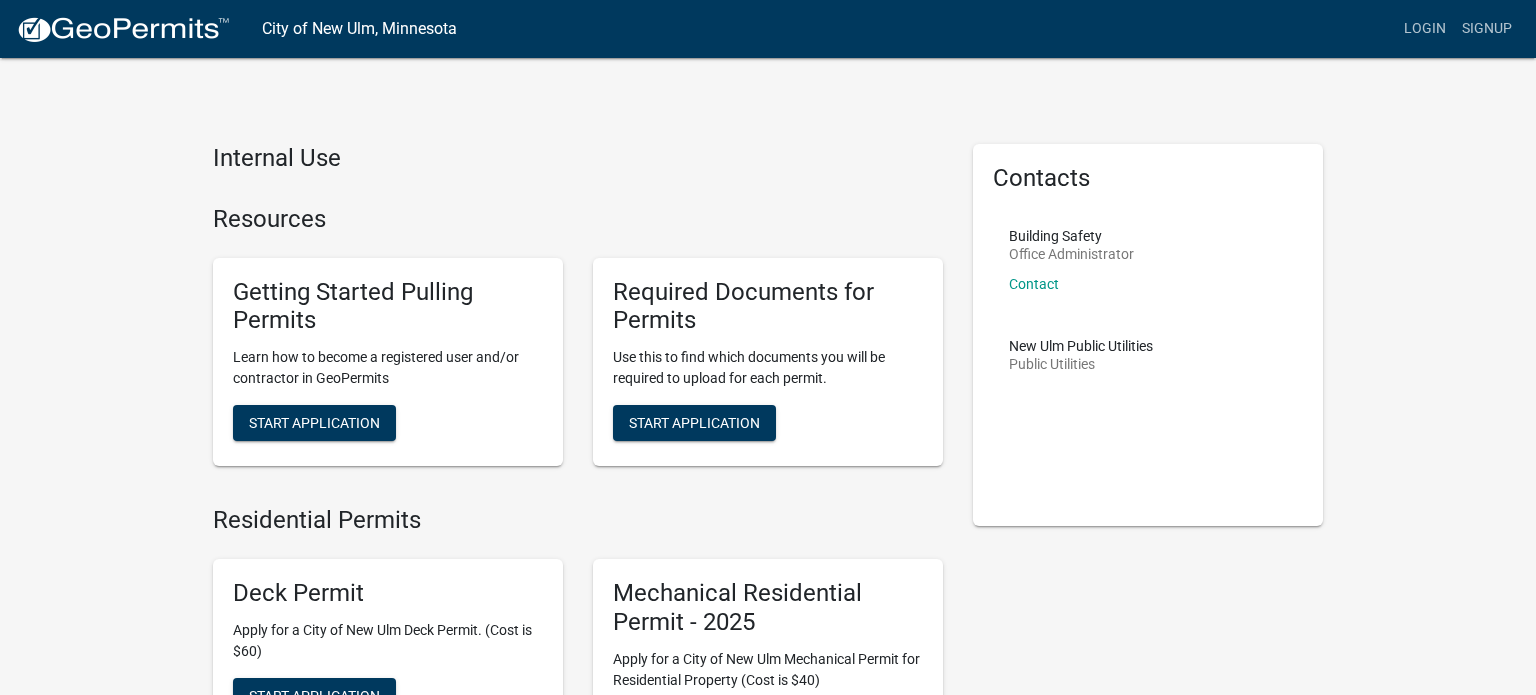 scroll, scrollTop: 0, scrollLeft: 0, axis: both 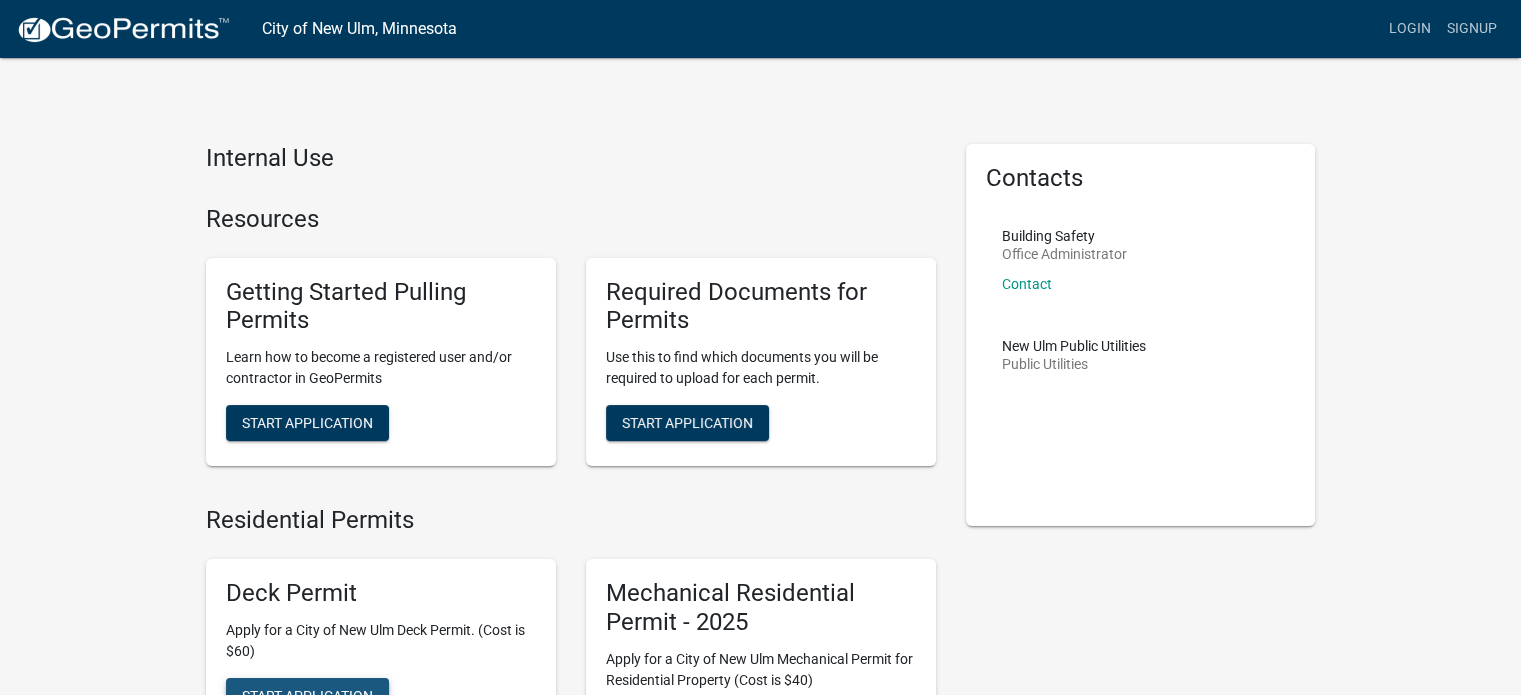 click on "Start Application" at bounding box center (307, 696) 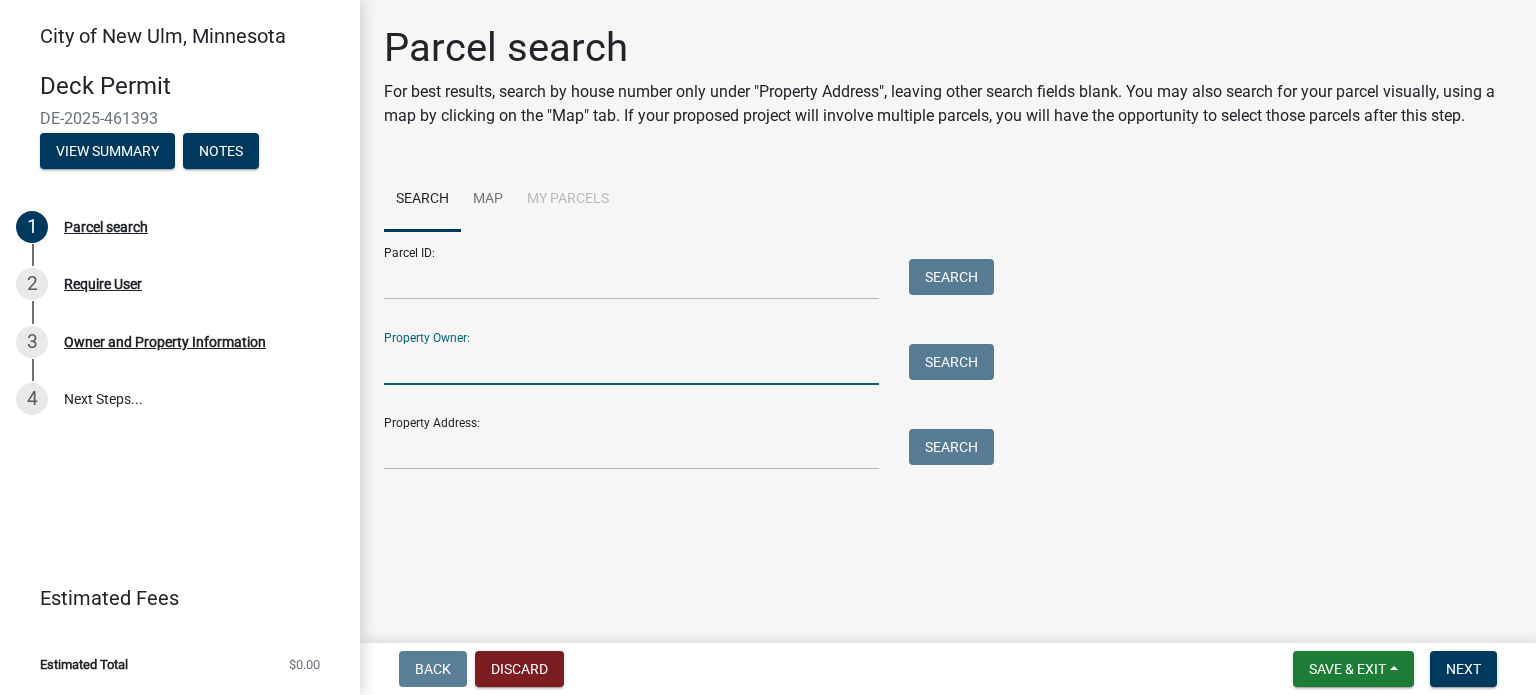 click on "Property Owner:" at bounding box center (631, 364) 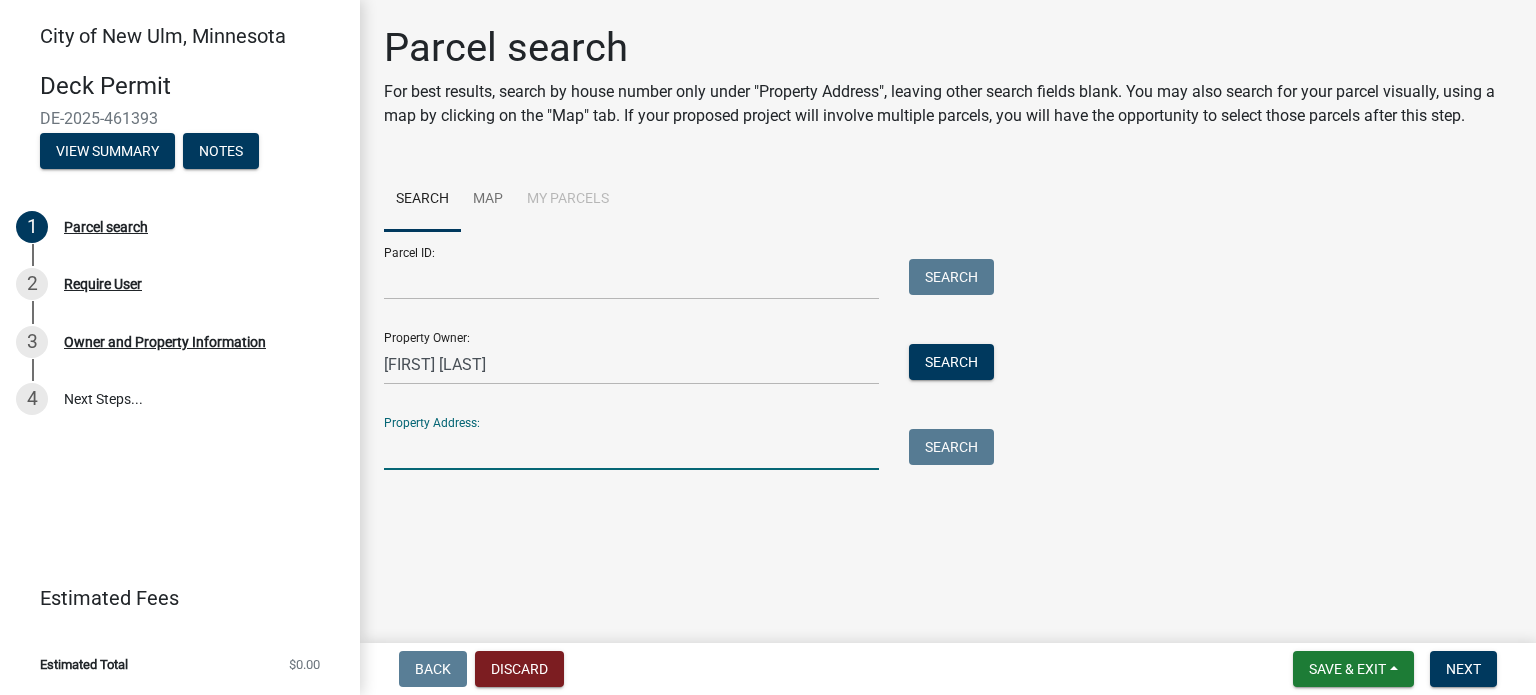 click on "Property Address:" at bounding box center (631, 449) 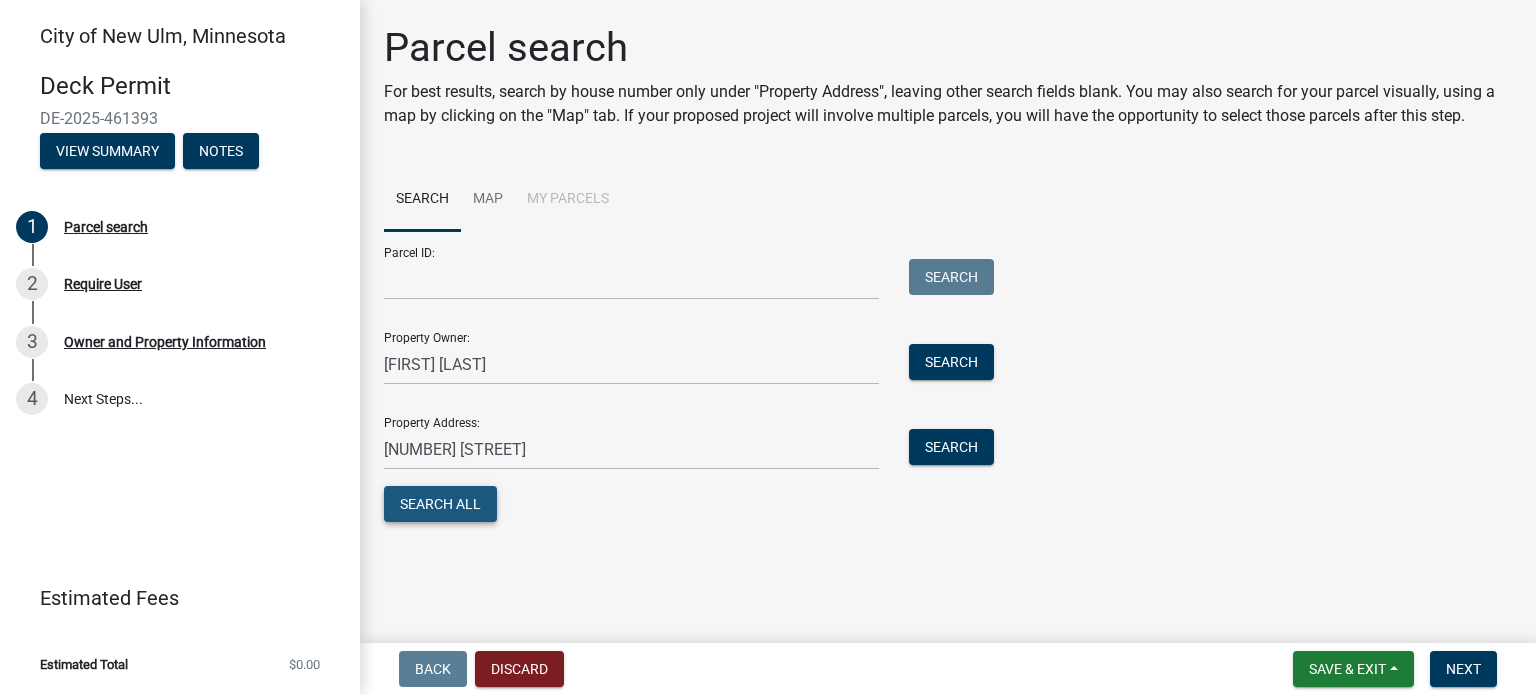 click on "Search All" at bounding box center [440, 504] 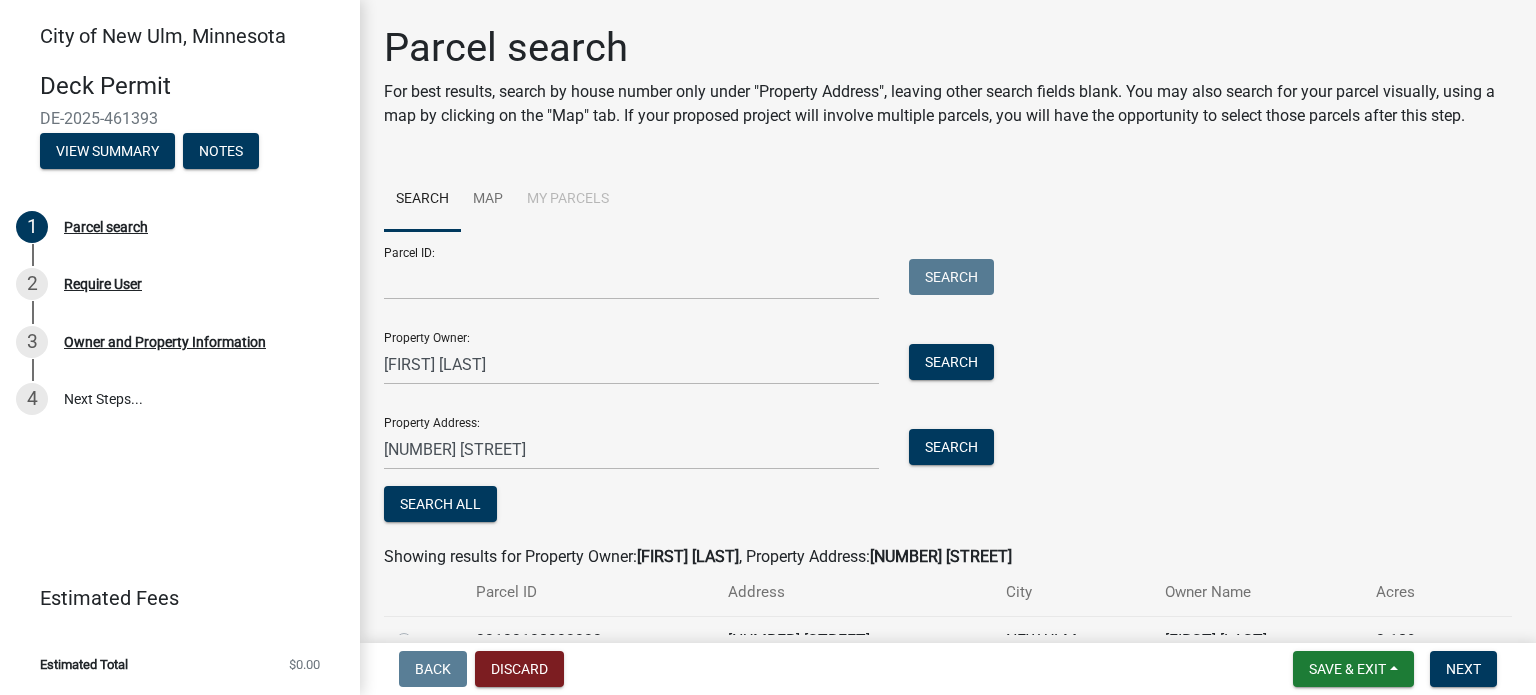 click 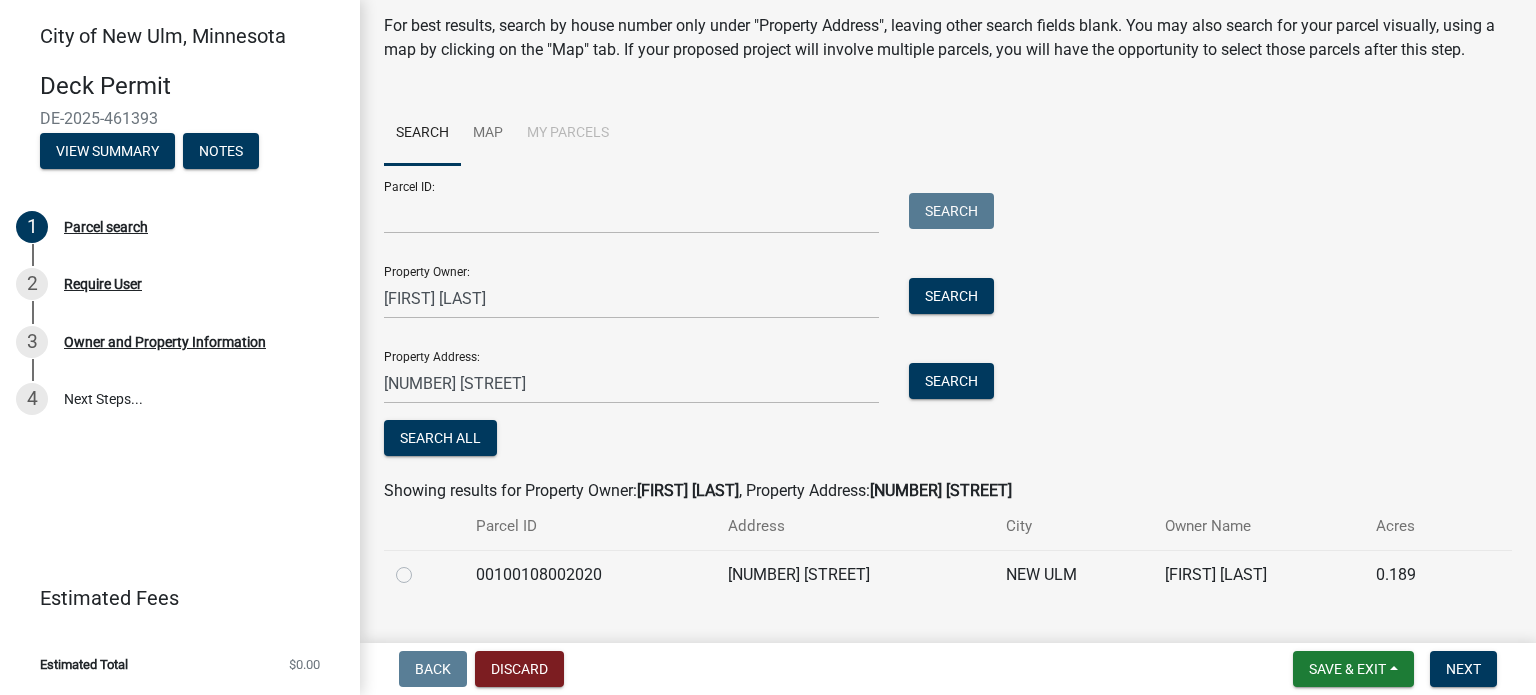 scroll, scrollTop: 80, scrollLeft: 0, axis: vertical 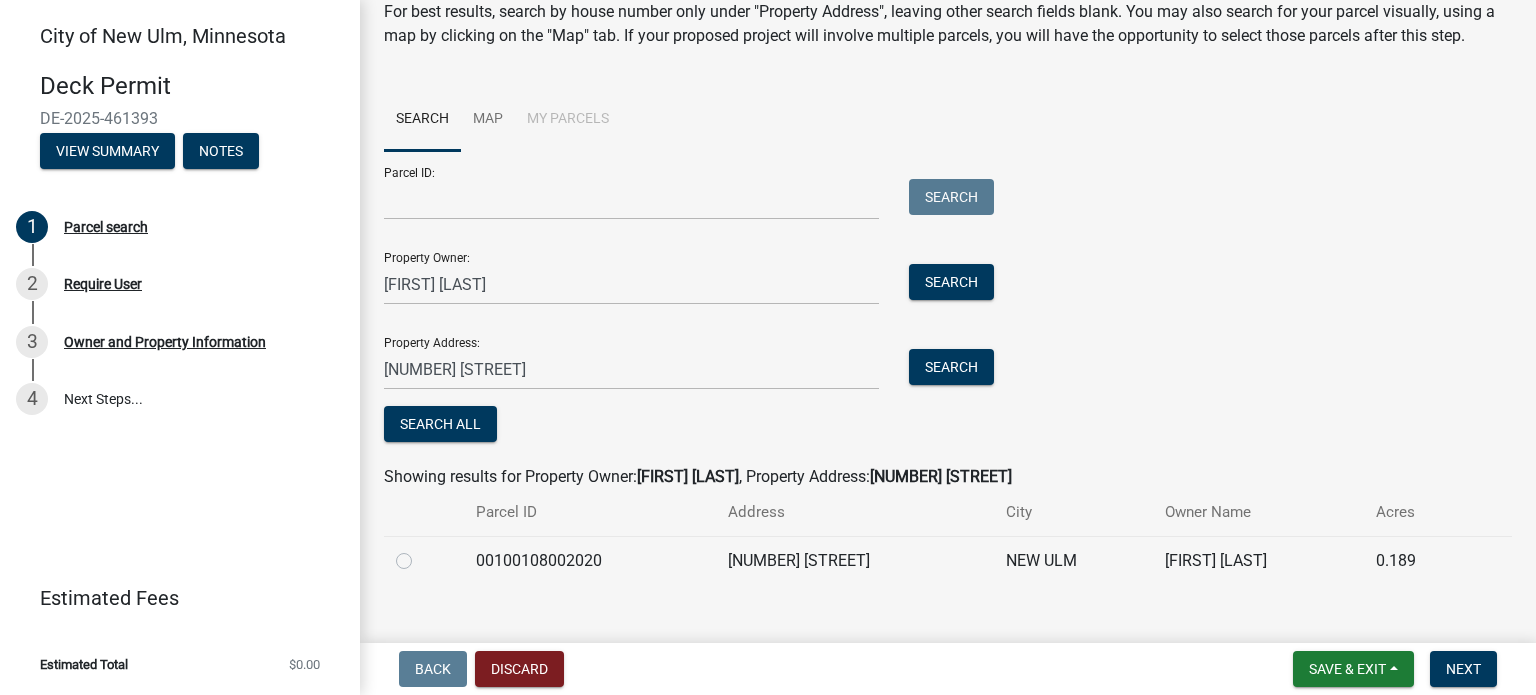 click 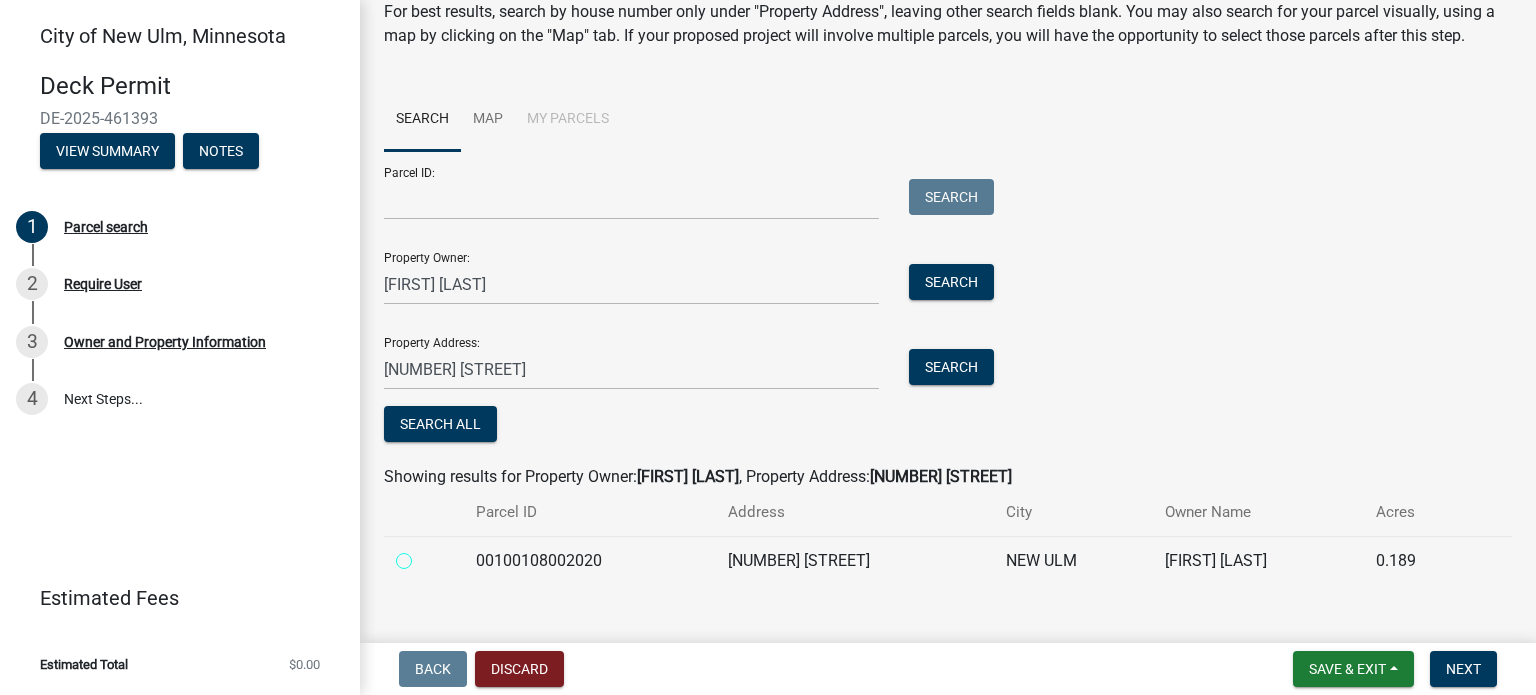 click at bounding box center [426, 555] 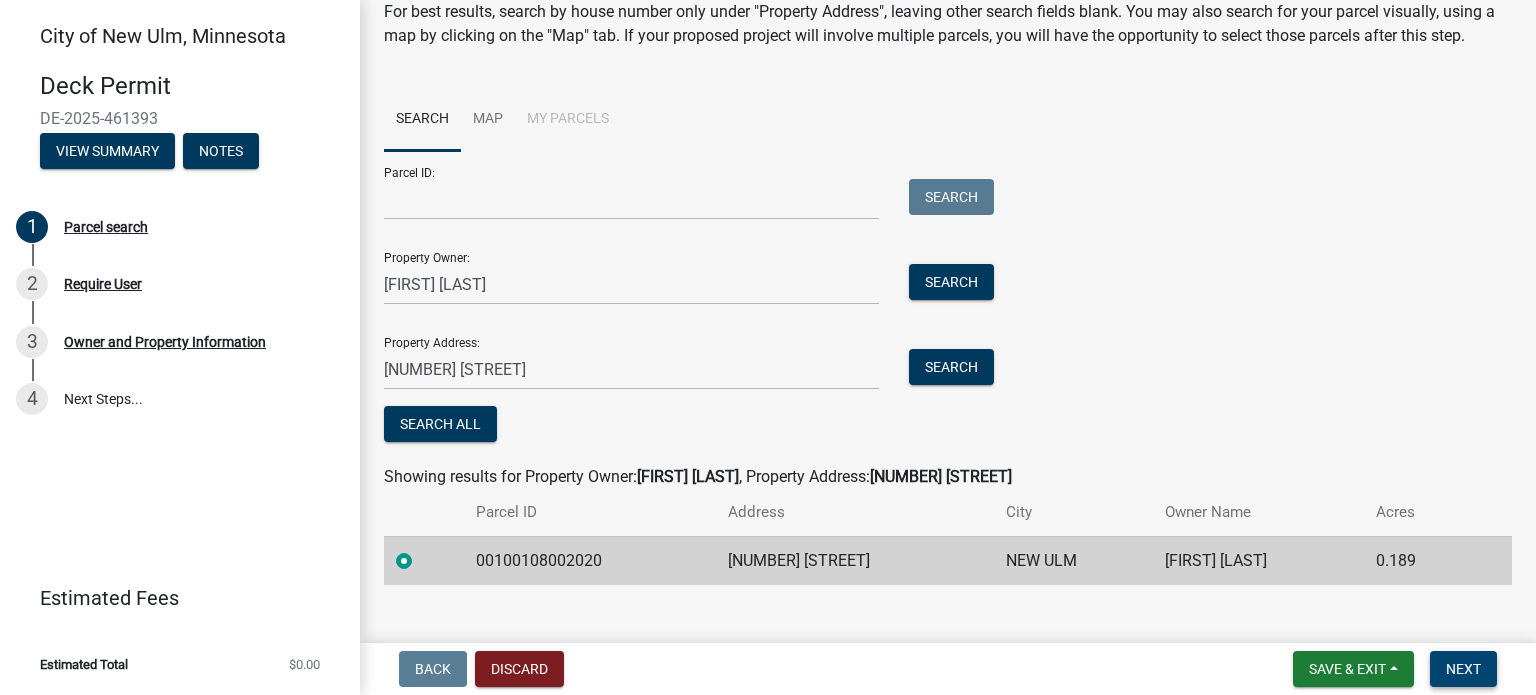 click on "Next" at bounding box center [1463, 669] 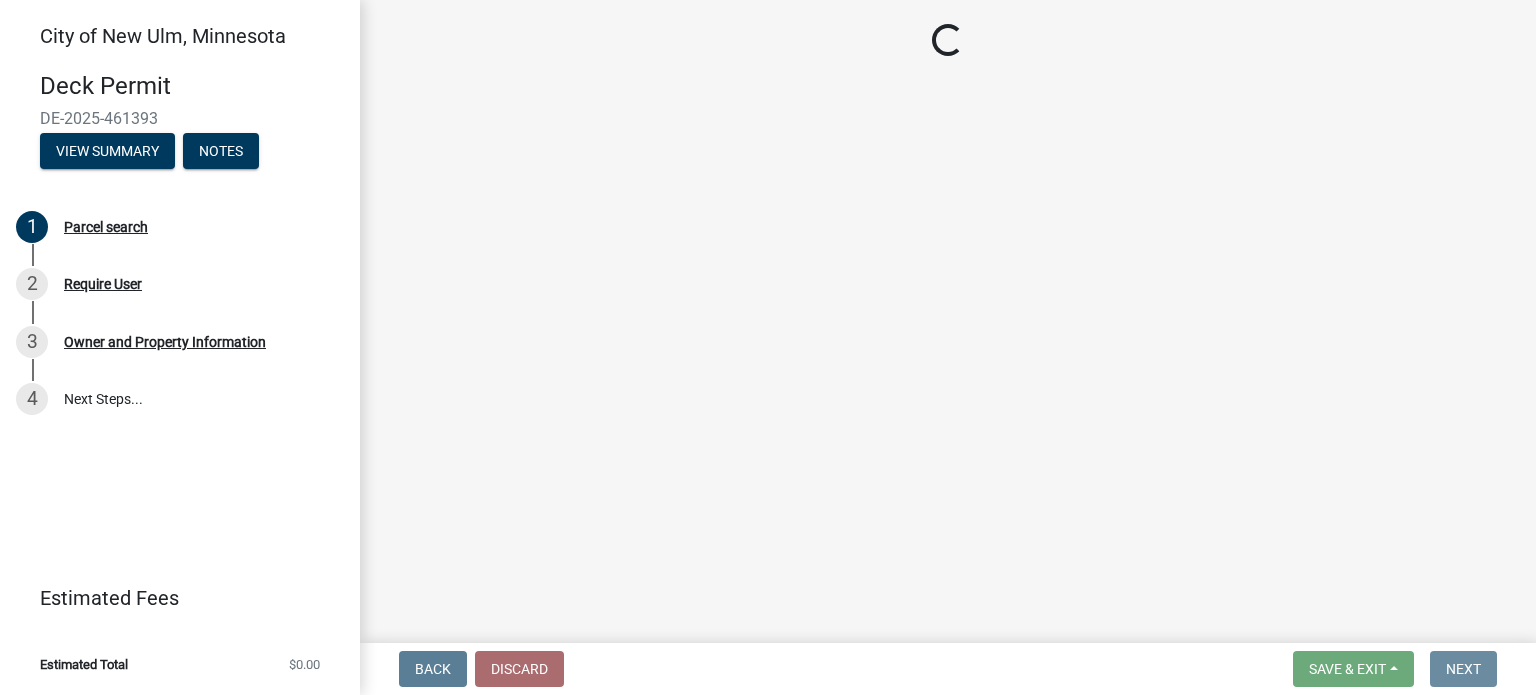scroll, scrollTop: 0, scrollLeft: 0, axis: both 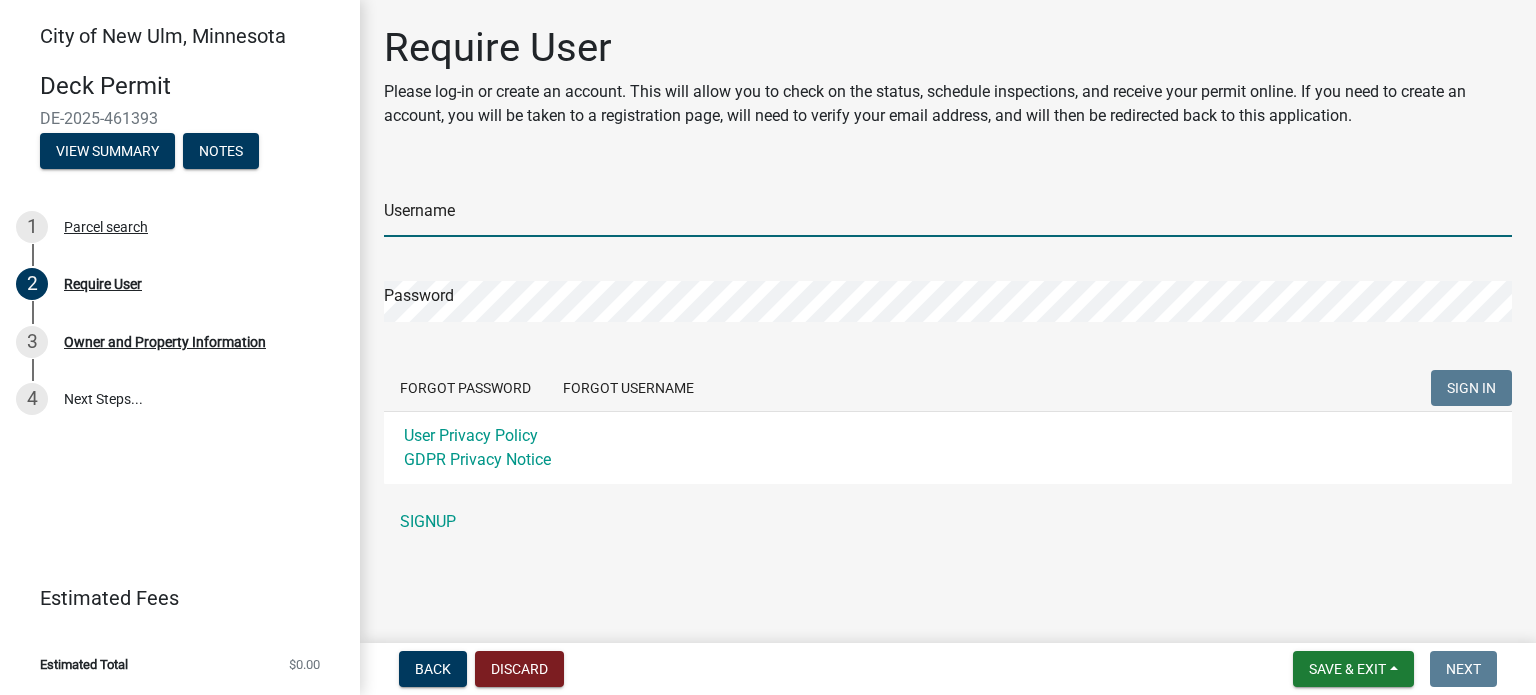 type on "[LAST]" 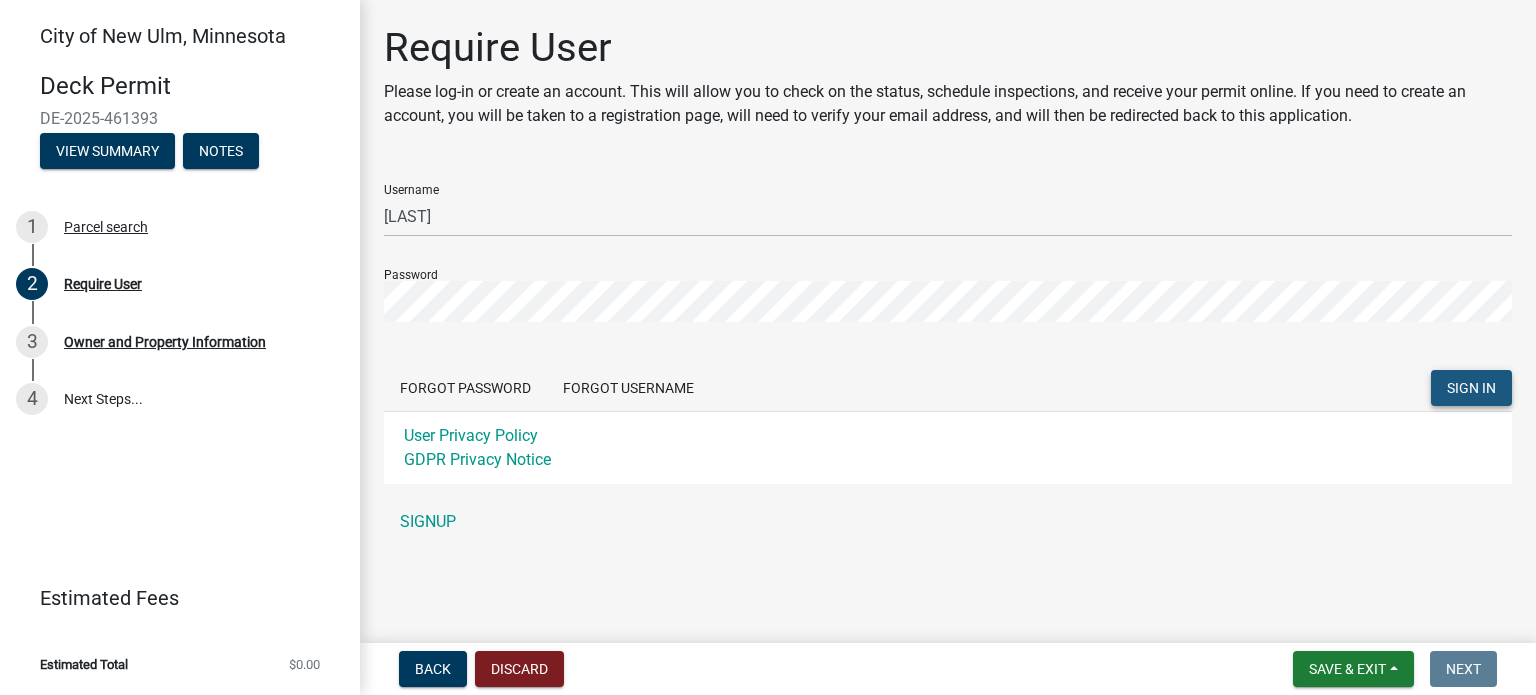 click on "SIGN IN" 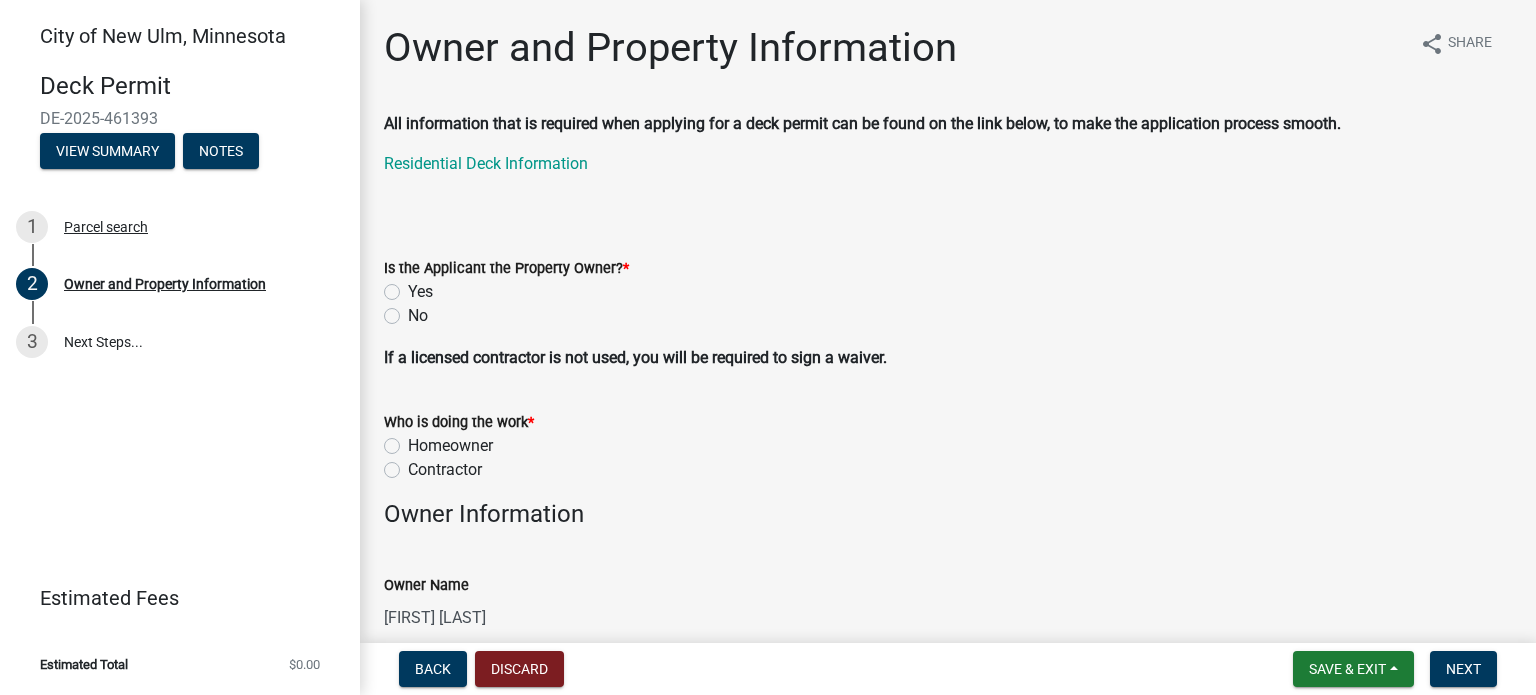 click on "Yes" 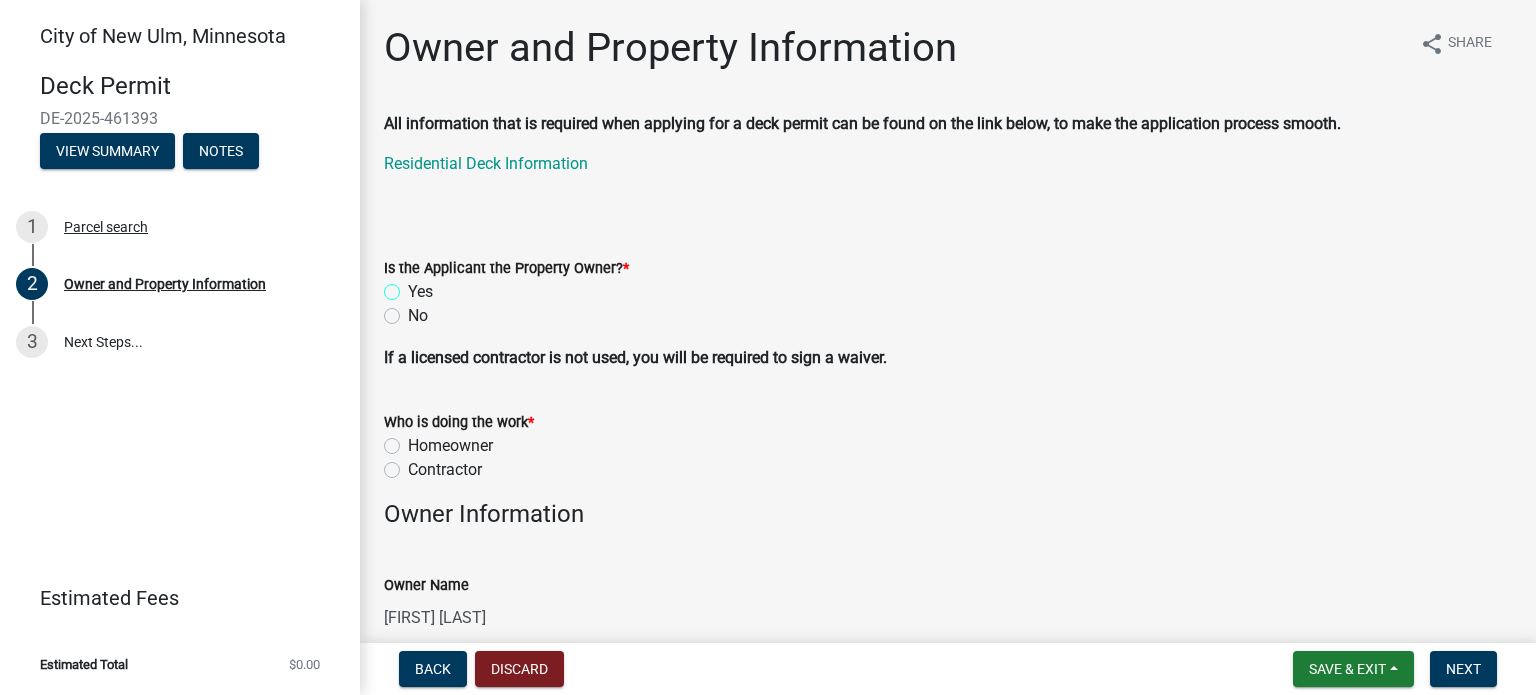 click on "Yes" at bounding box center [414, 286] 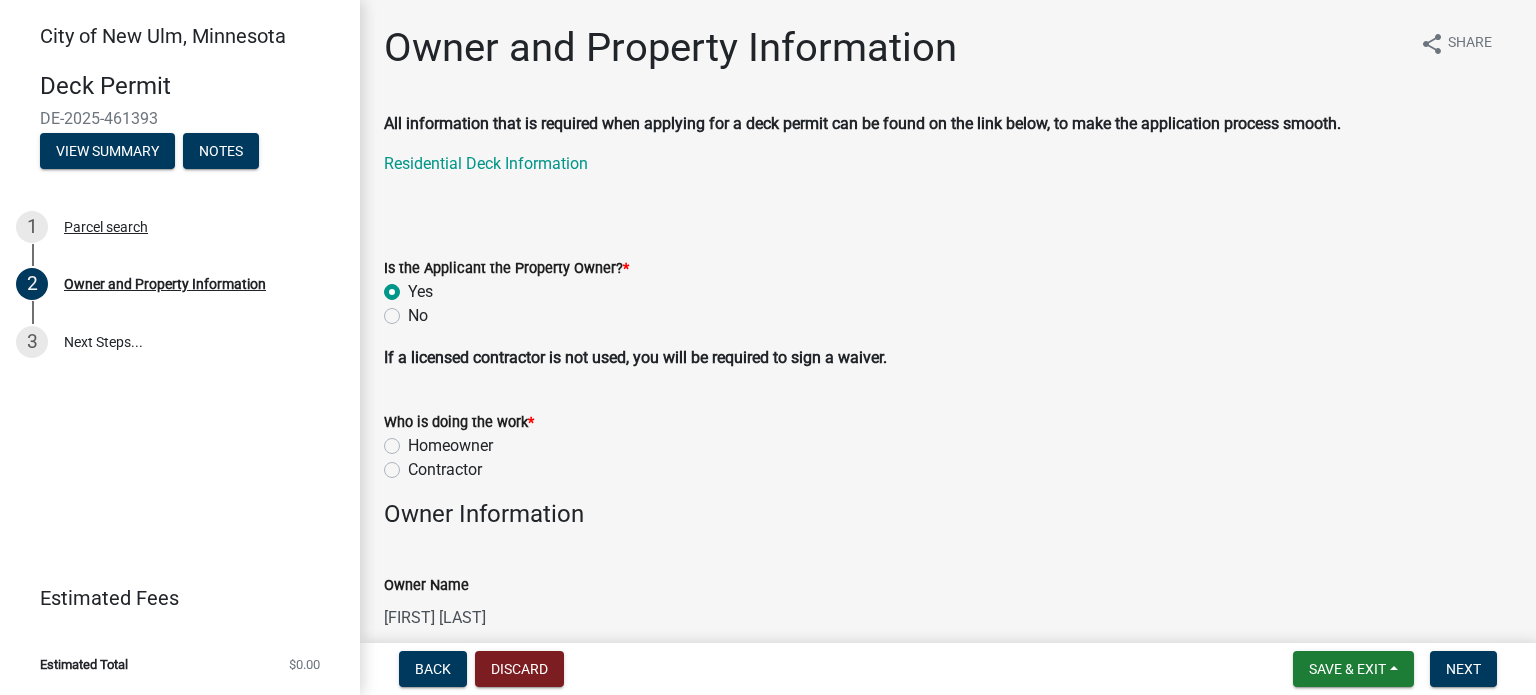radio on "true" 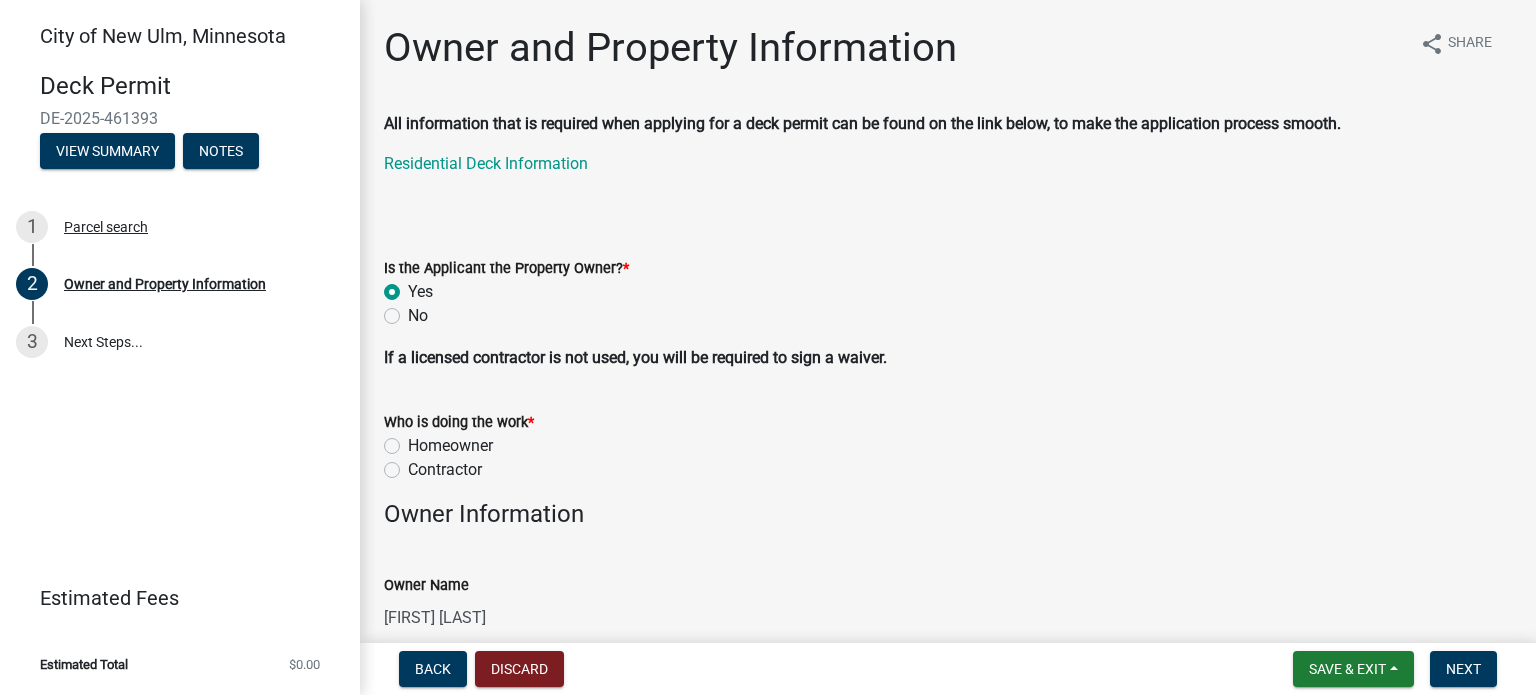 click on "Homeowner" 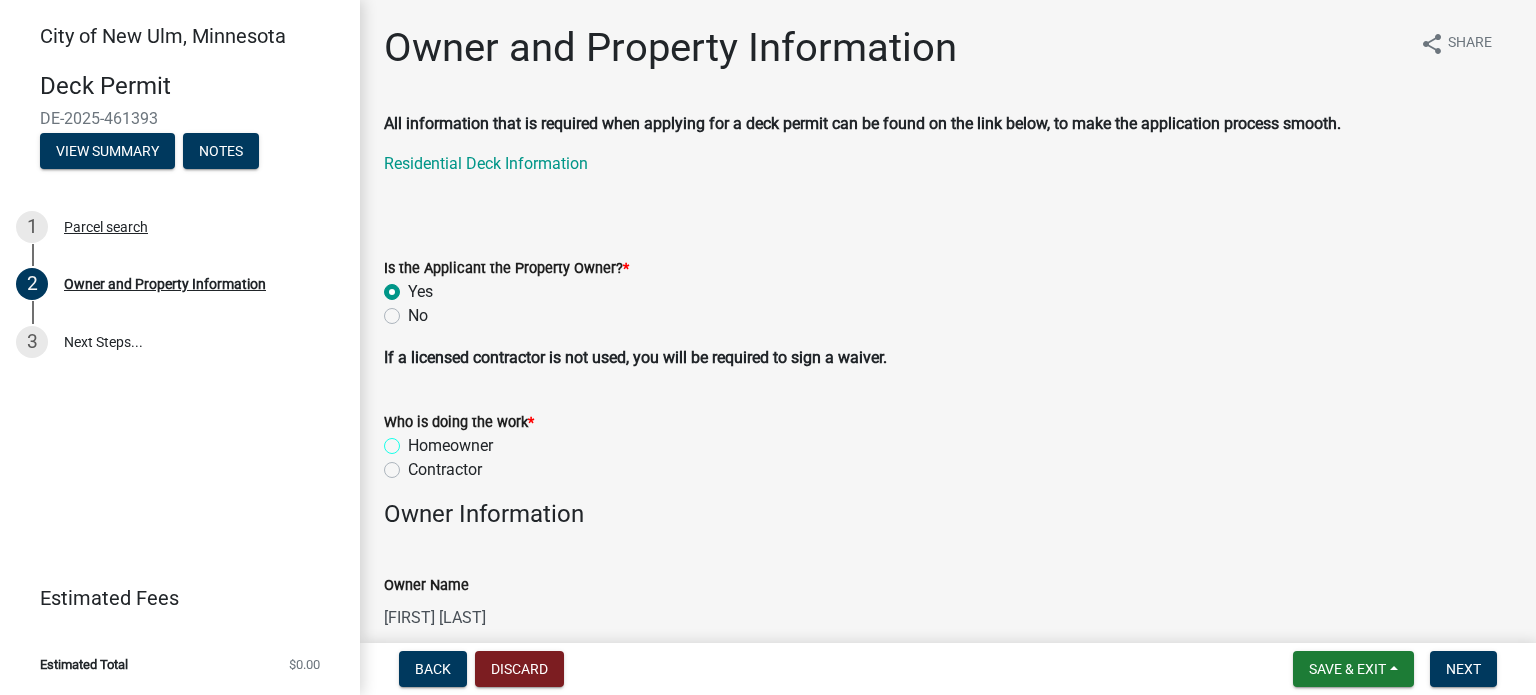 click on "Homeowner" at bounding box center [414, 440] 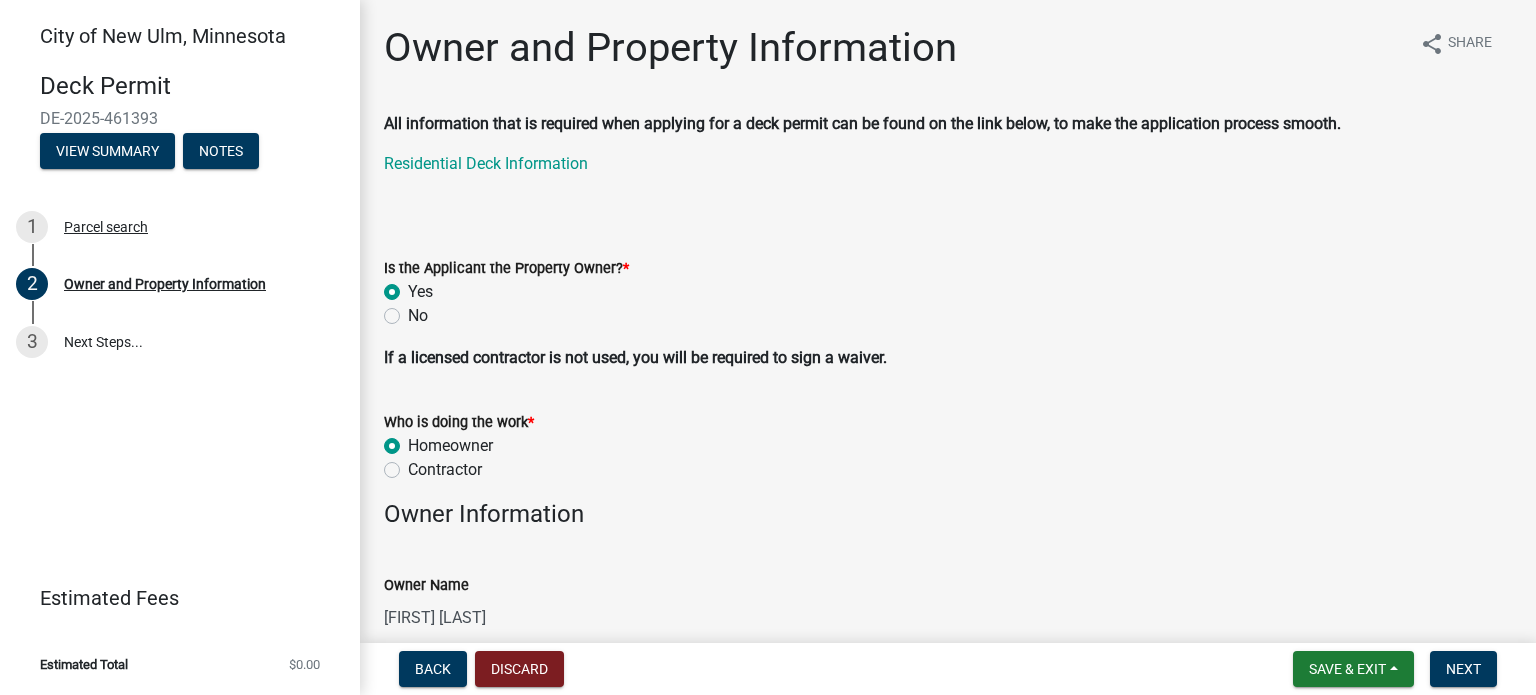 radio on "true" 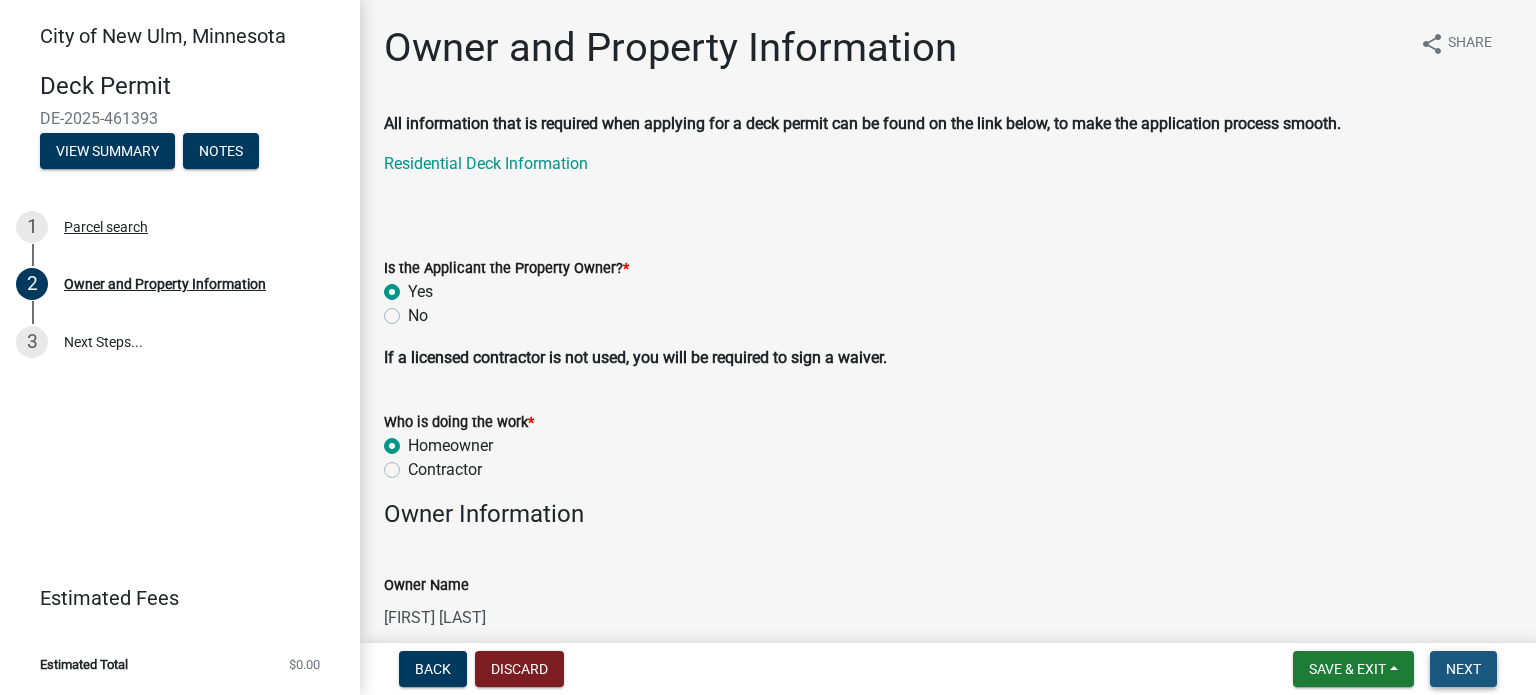 click on "Next" at bounding box center (1463, 669) 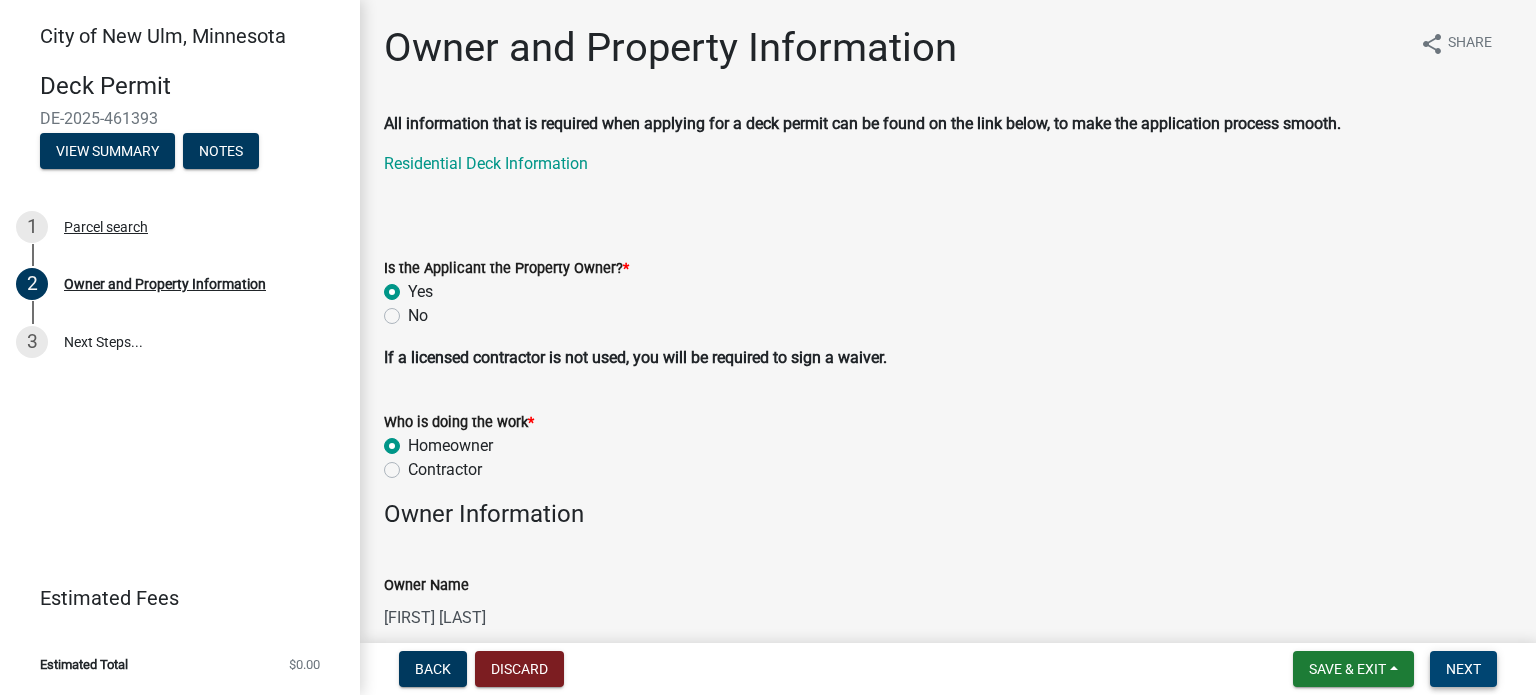 click on "Next" at bounding box center (1463, 669) 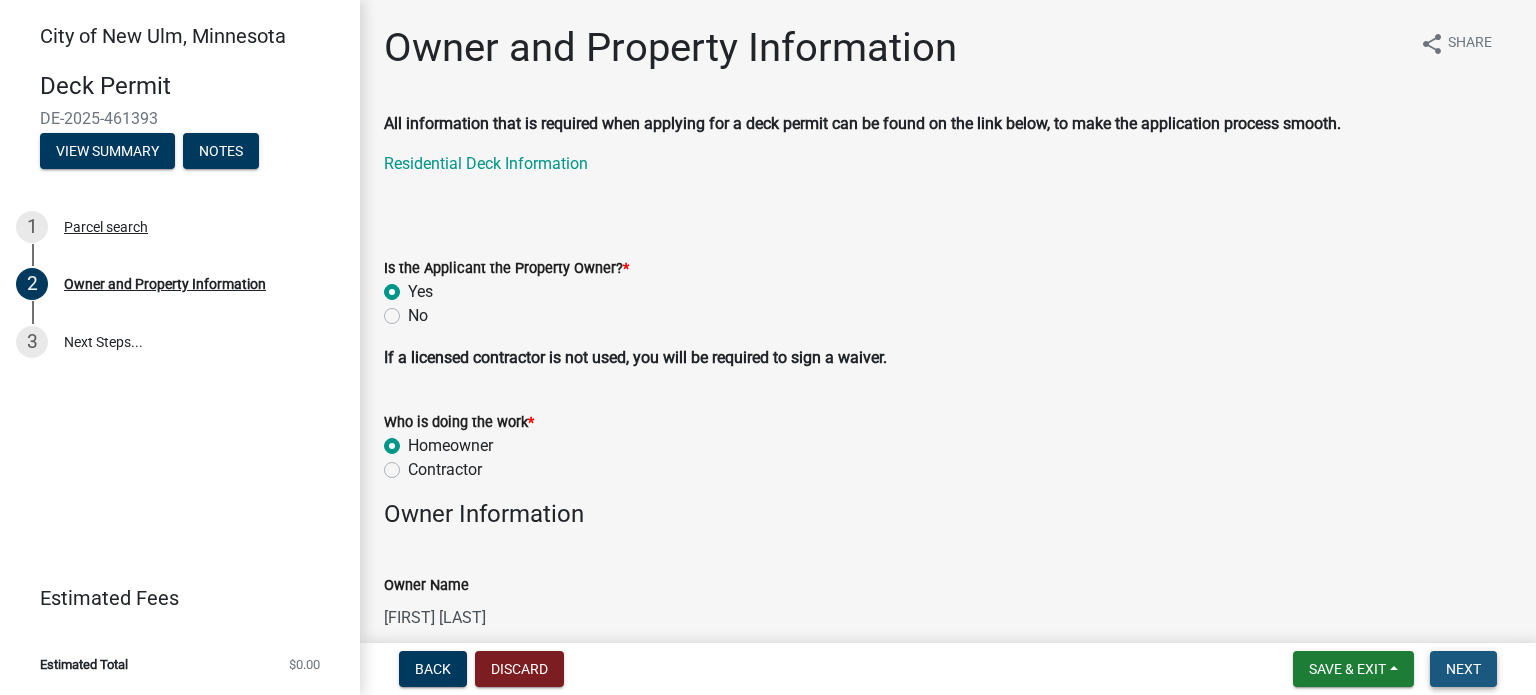 click on "Next" at bounding box center [1463, 669] 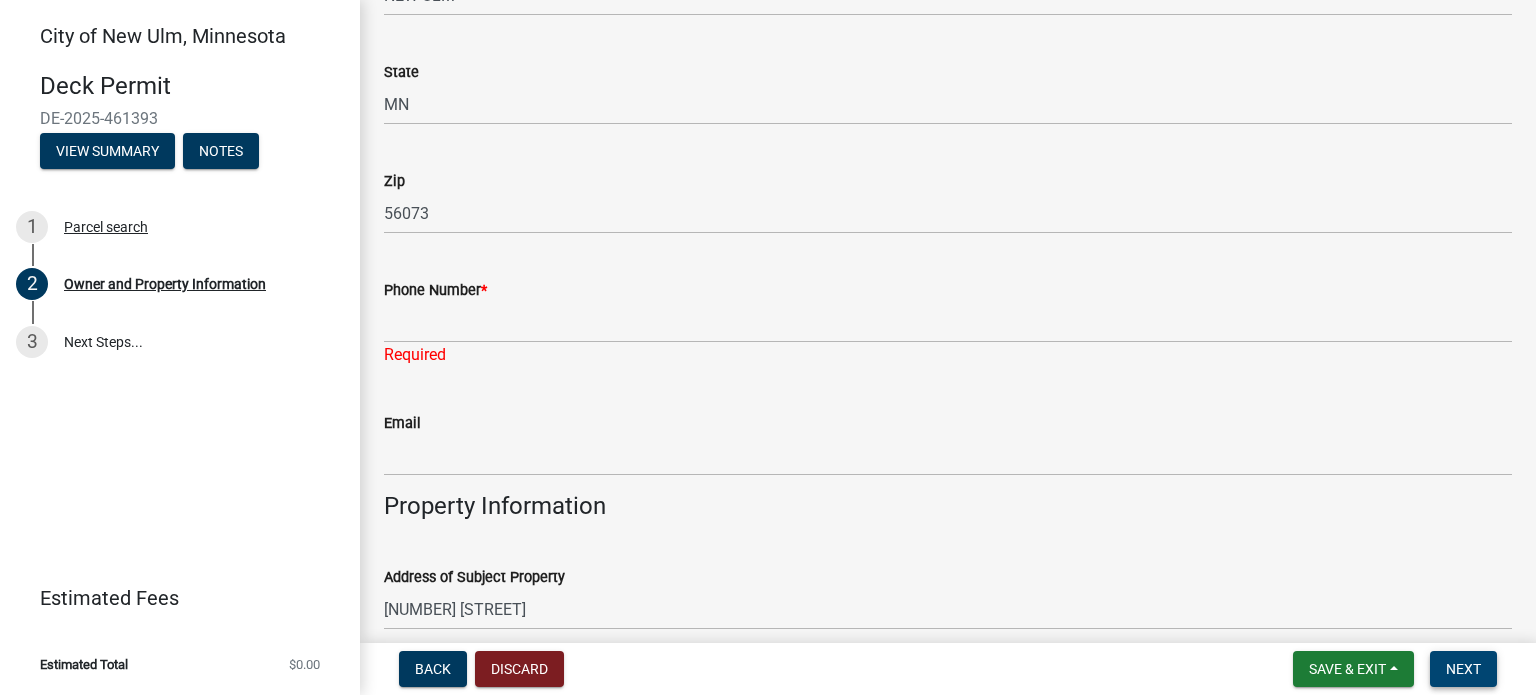 scroll, scrollTop: 880, scrollLeft: 0, axis: vertical 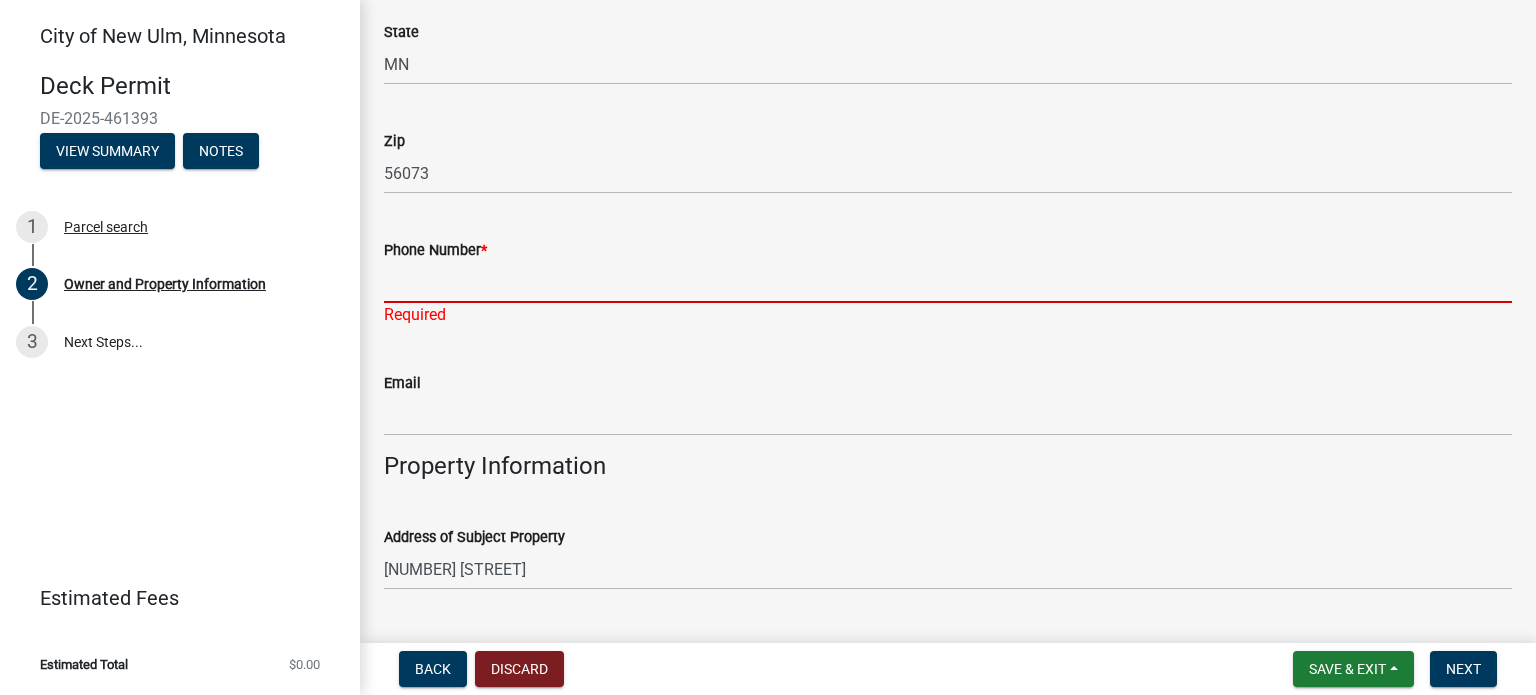 click on "Phone Number  *" at bounding box center [948, 282] 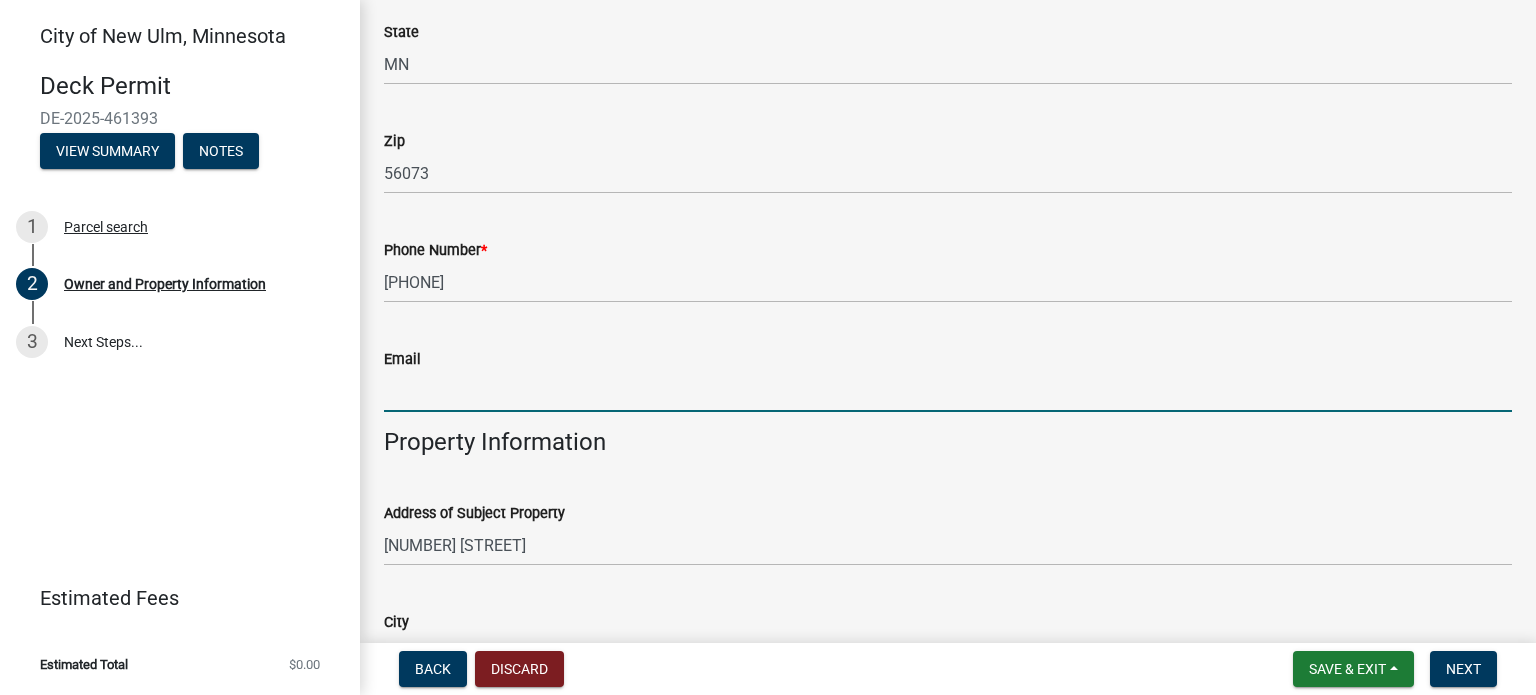 click on "Email" at bounding box center [948, 391] 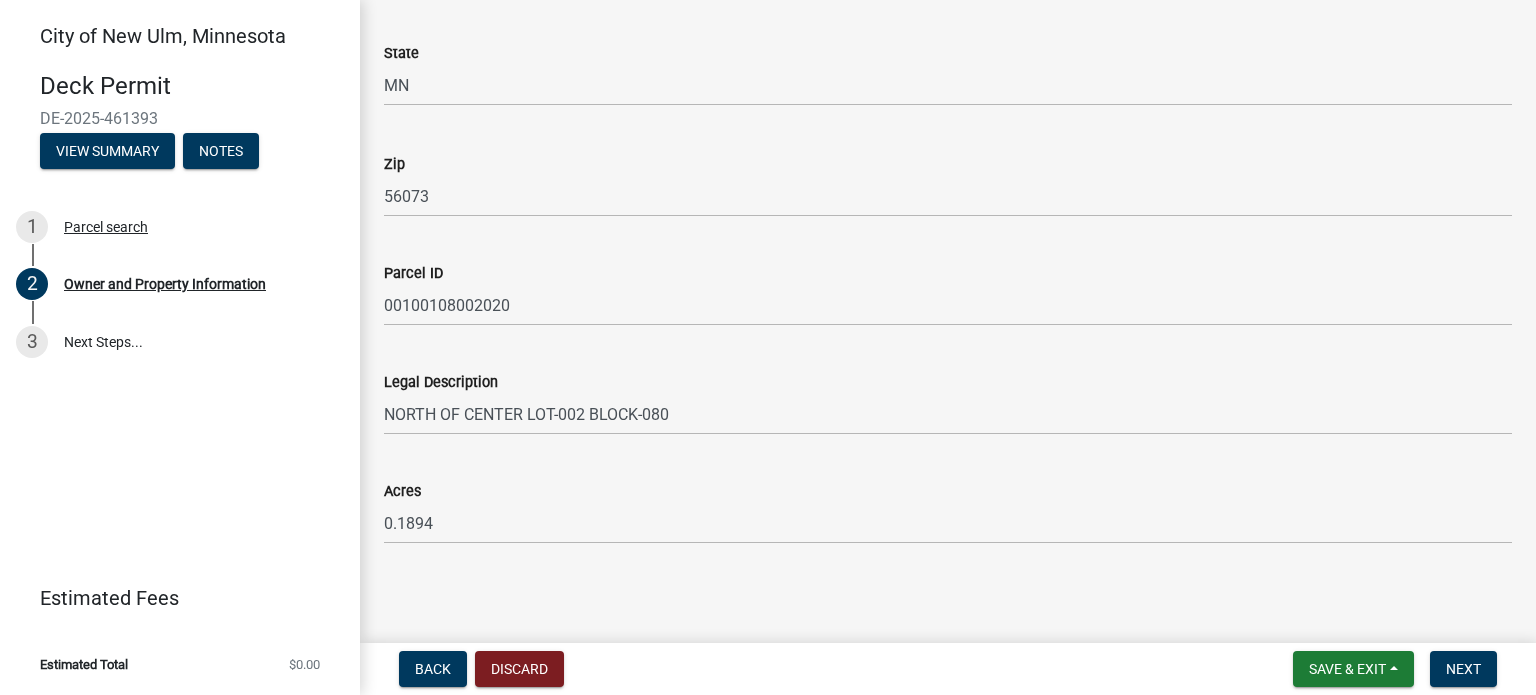 scroll, scrollTop: 1560, scrollLeft: 0, axis: vertical 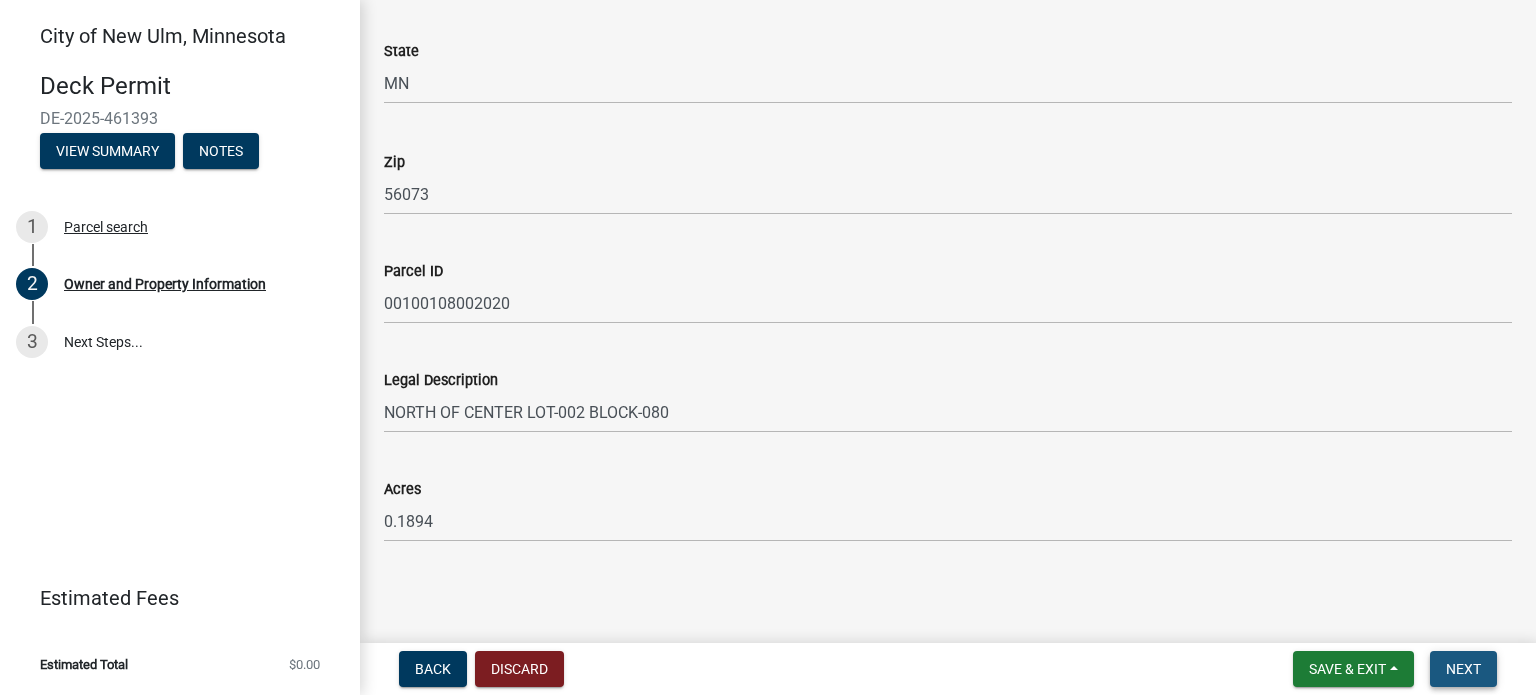 click on "Next" at bounding box center [1463, 669] 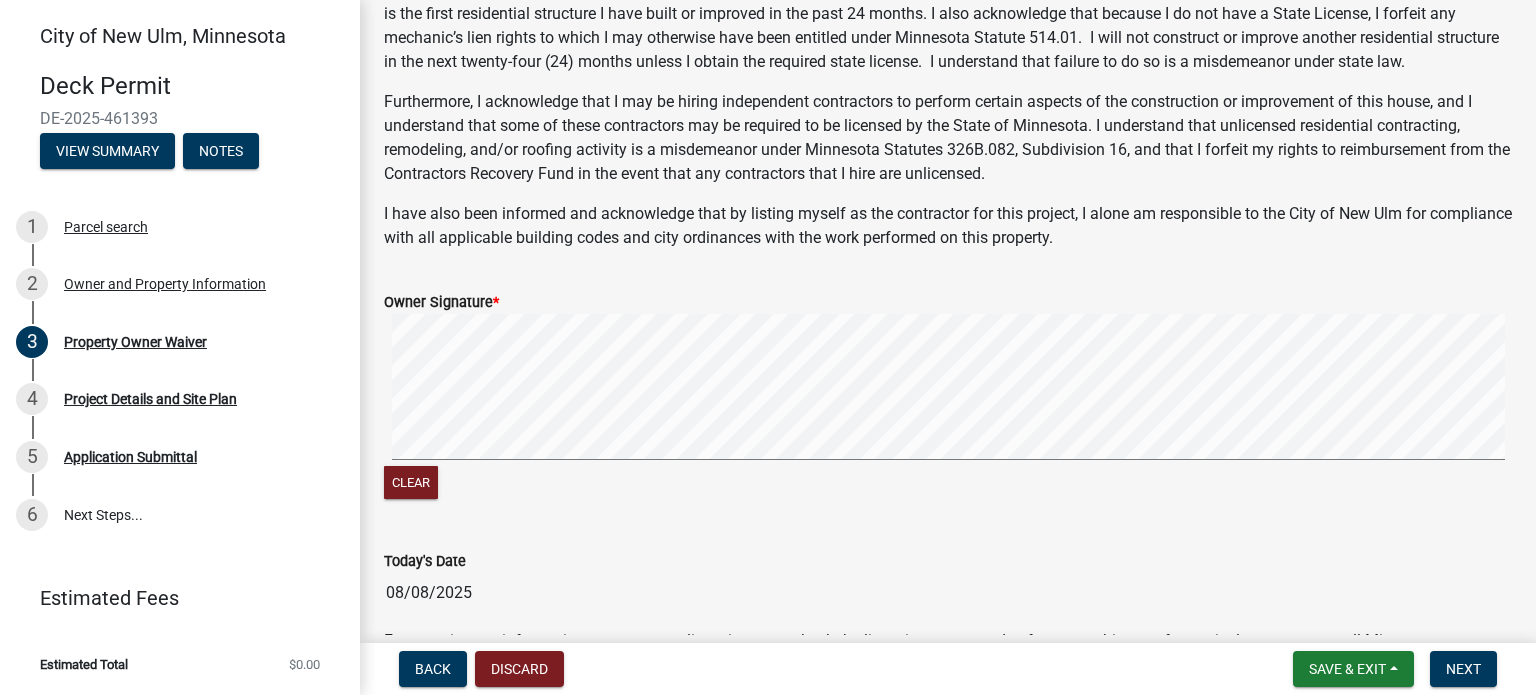scroll, scrollTop: 480, scrollLeft: 0, axis: vertical 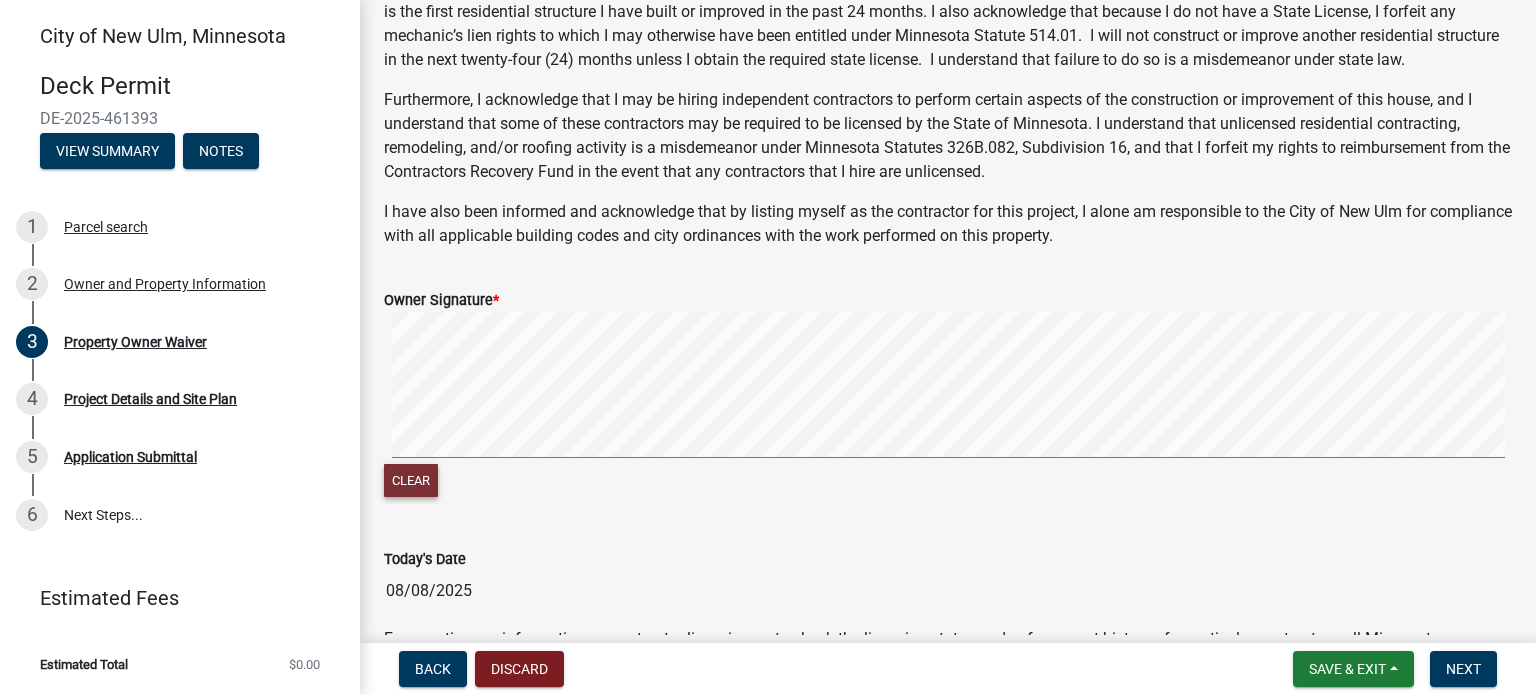 click on "Clear" 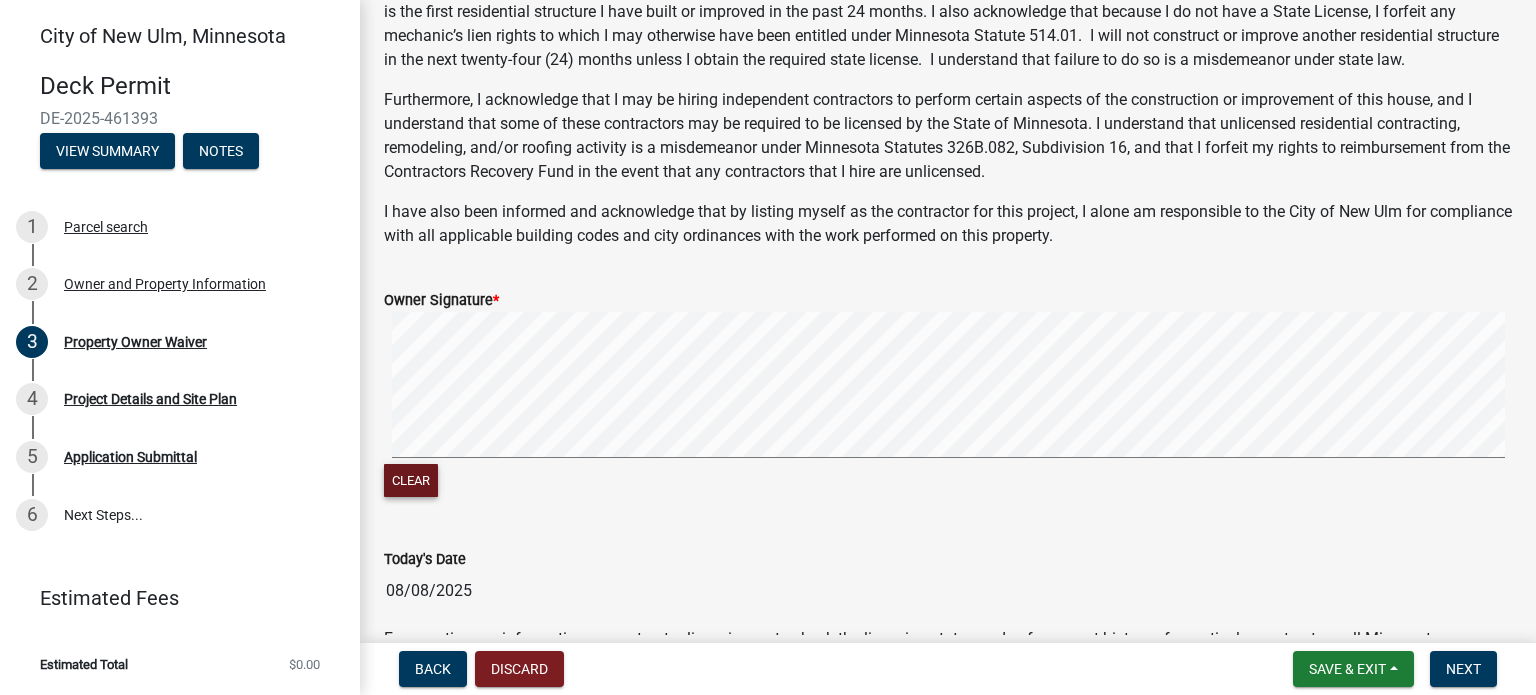 click on "Clear" 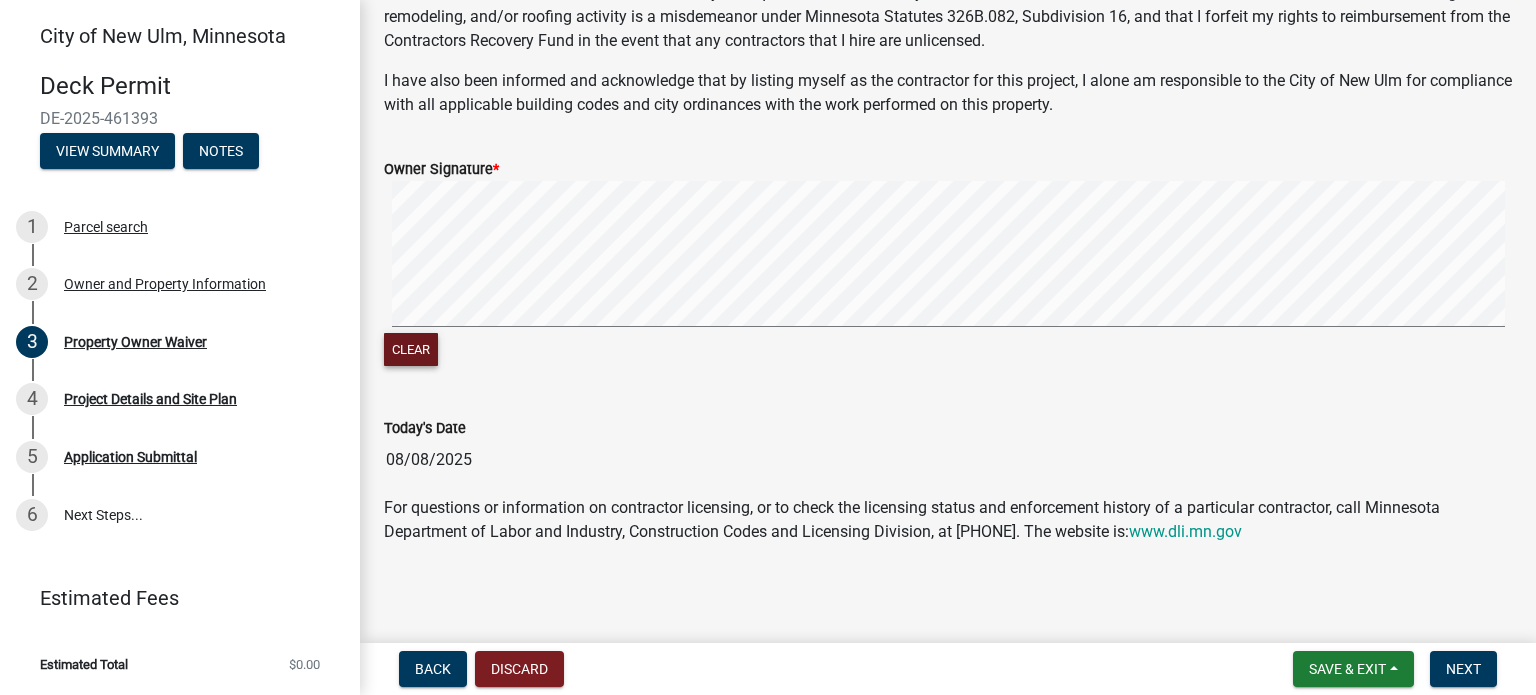 scroll, scrollTop: 613, scrollLeft: 0, axis: vertical 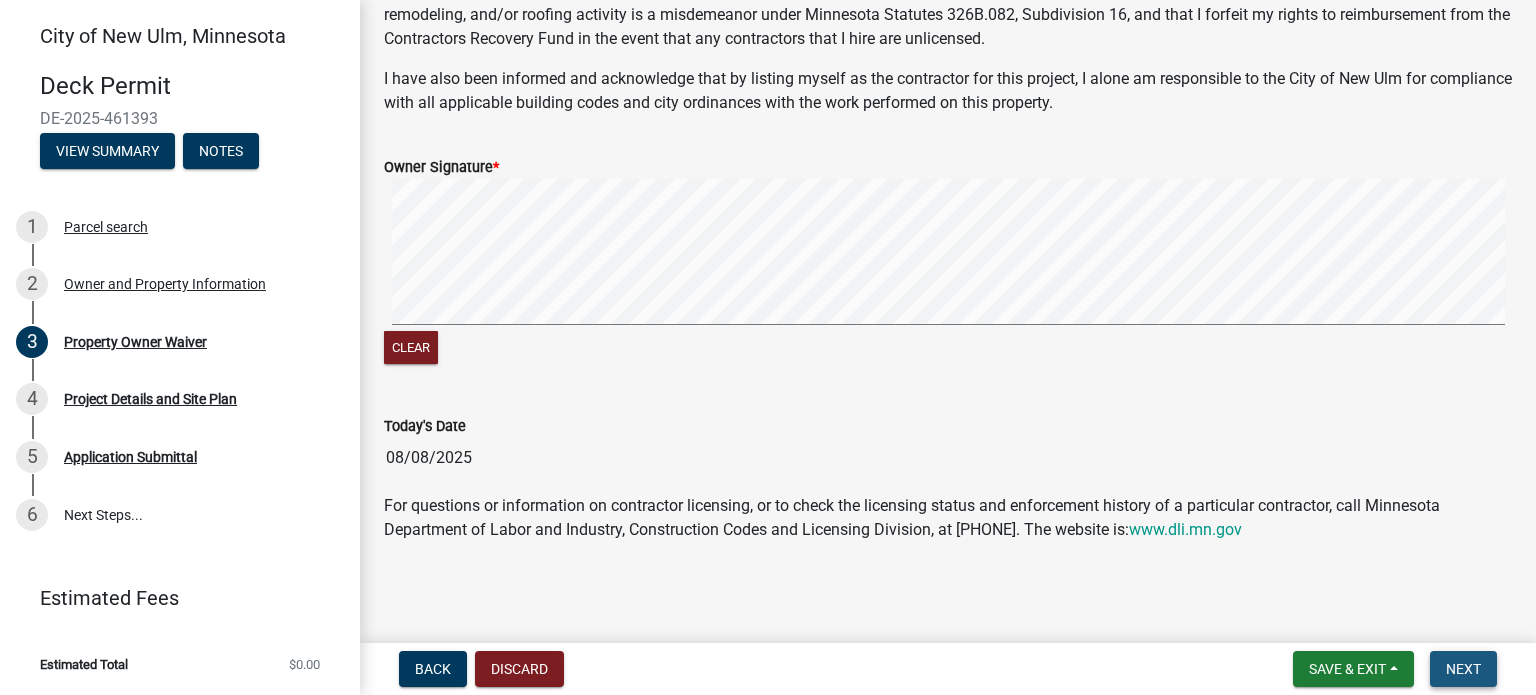 click on "Next" at bounding box center (1463, 669) 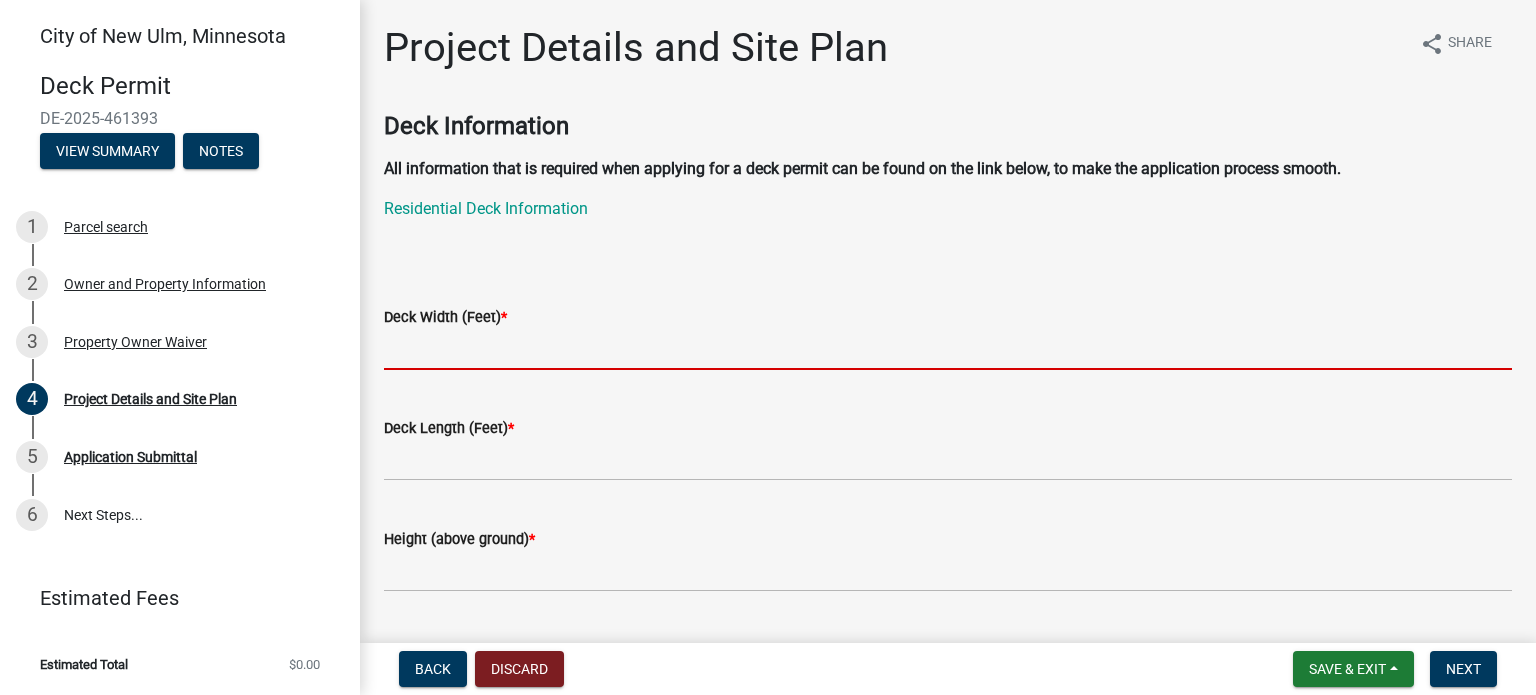 click 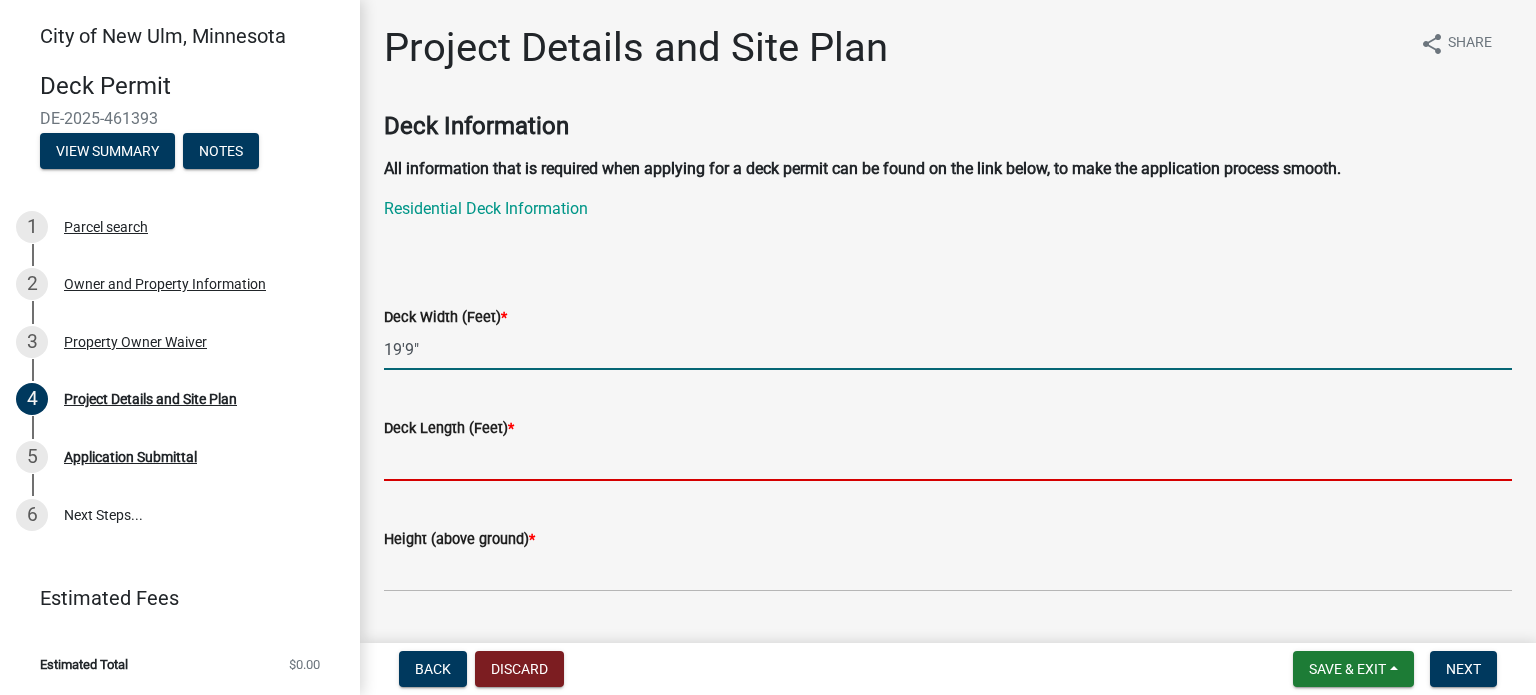 type on "199" 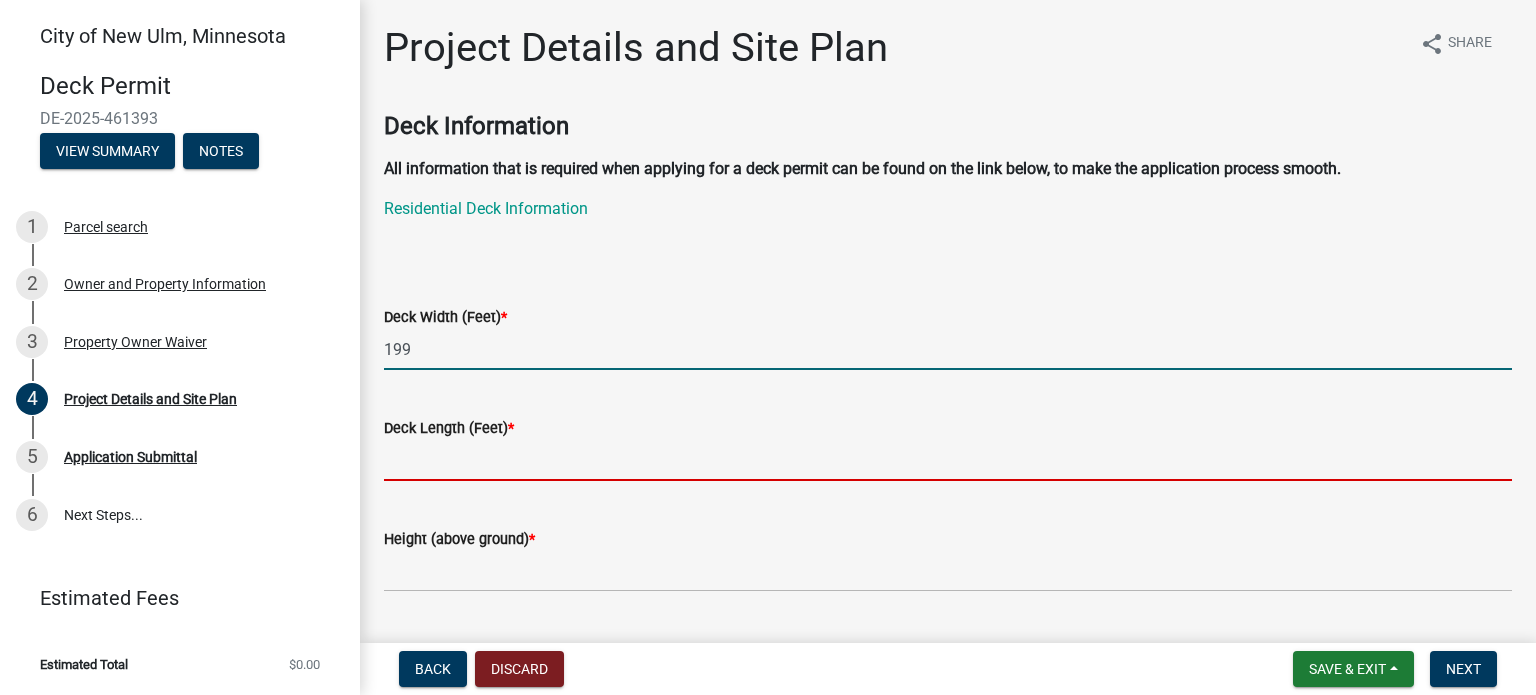 click 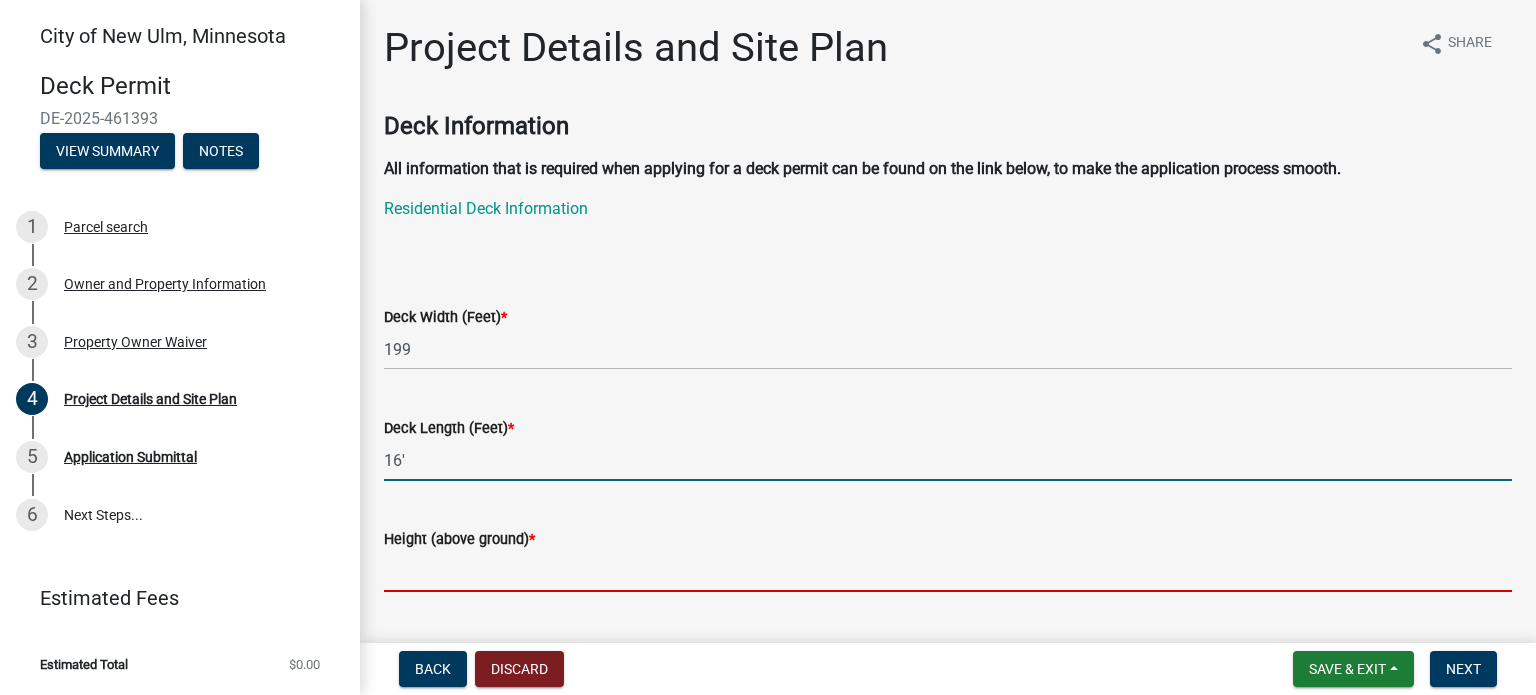 type on "16" 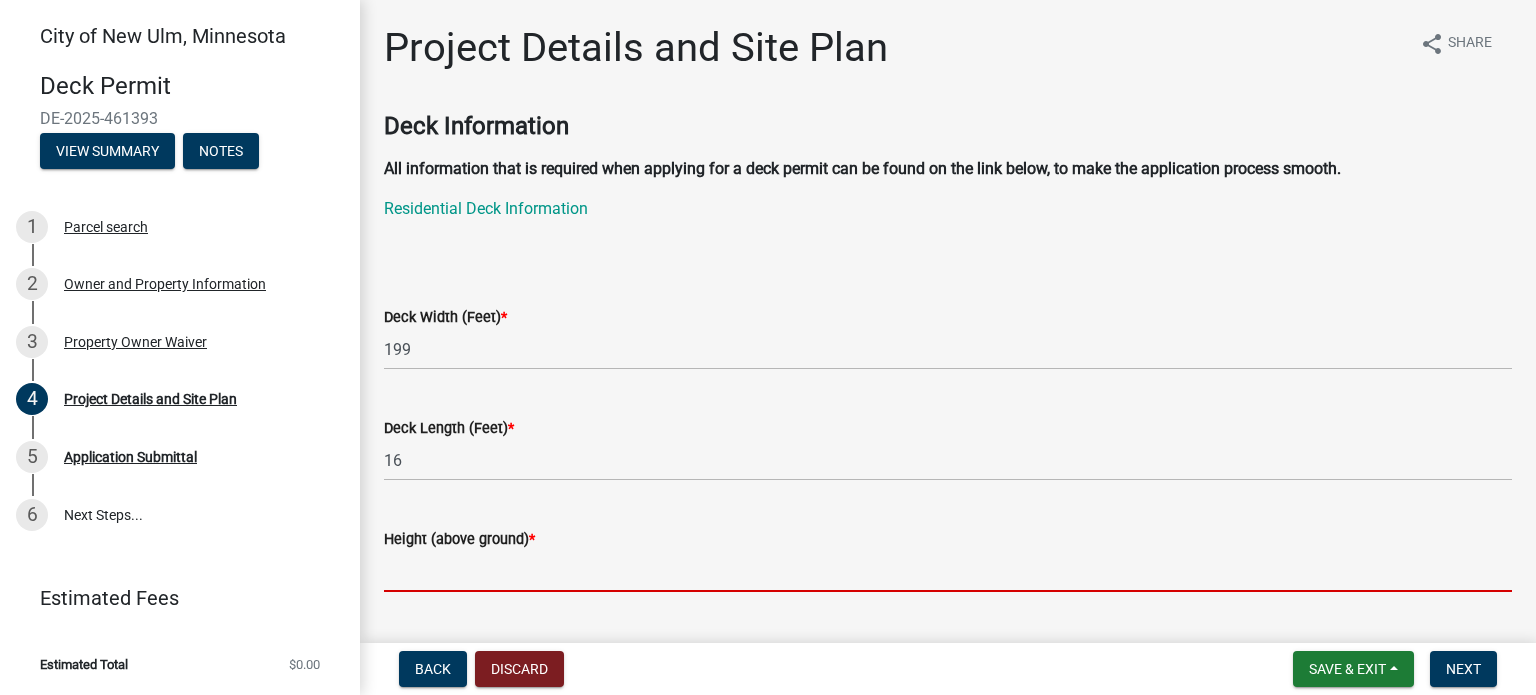 click on "Height (above ground)  *" at bounding box center [948, 571] 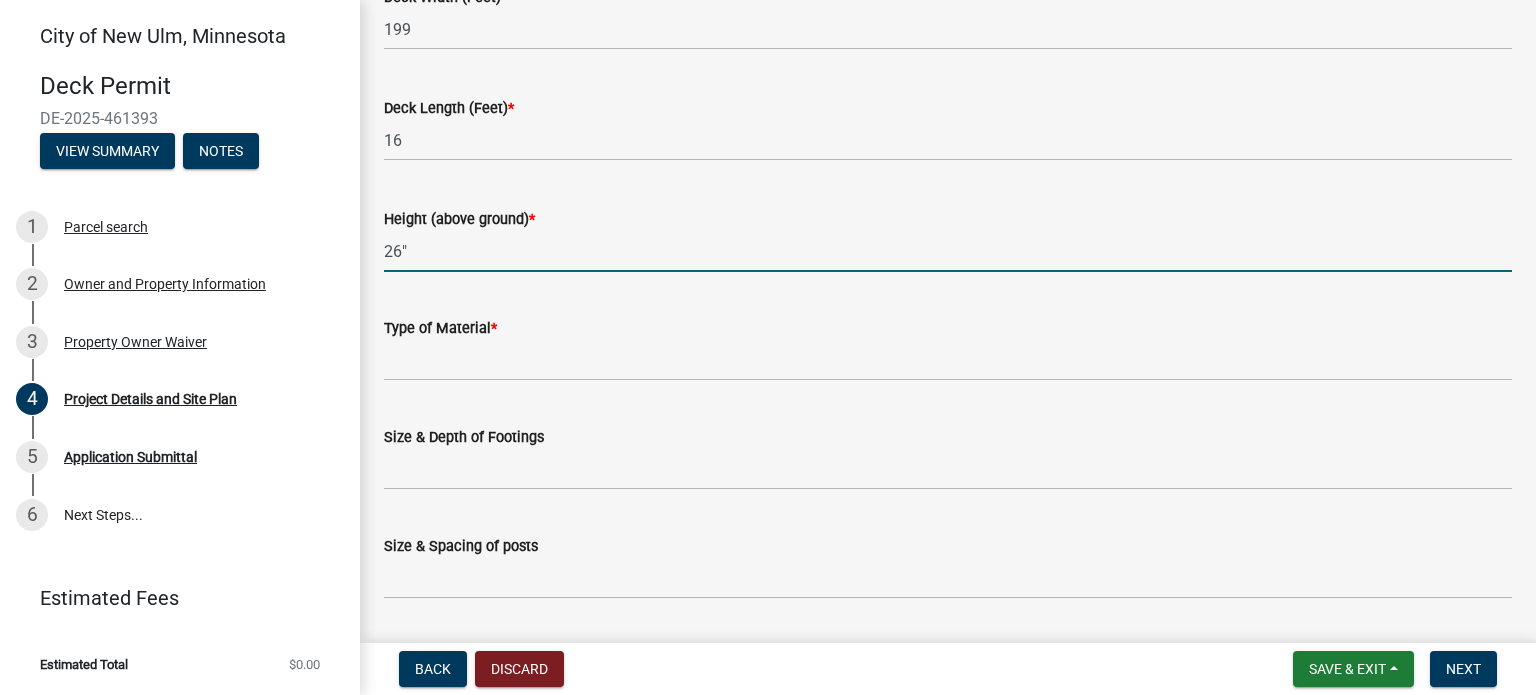 scroll, scrollTop: 360, scrollLeft: 0, axis: vertical 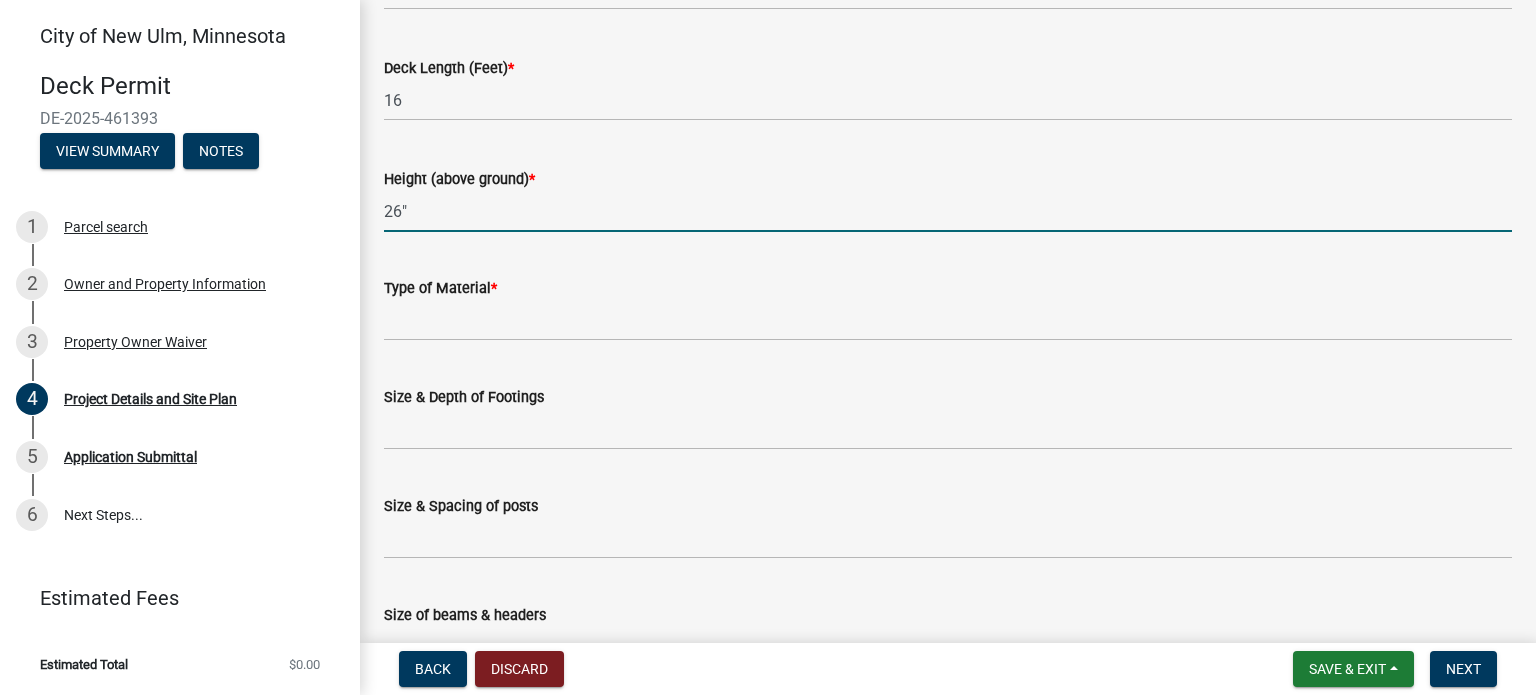 type on "26"" 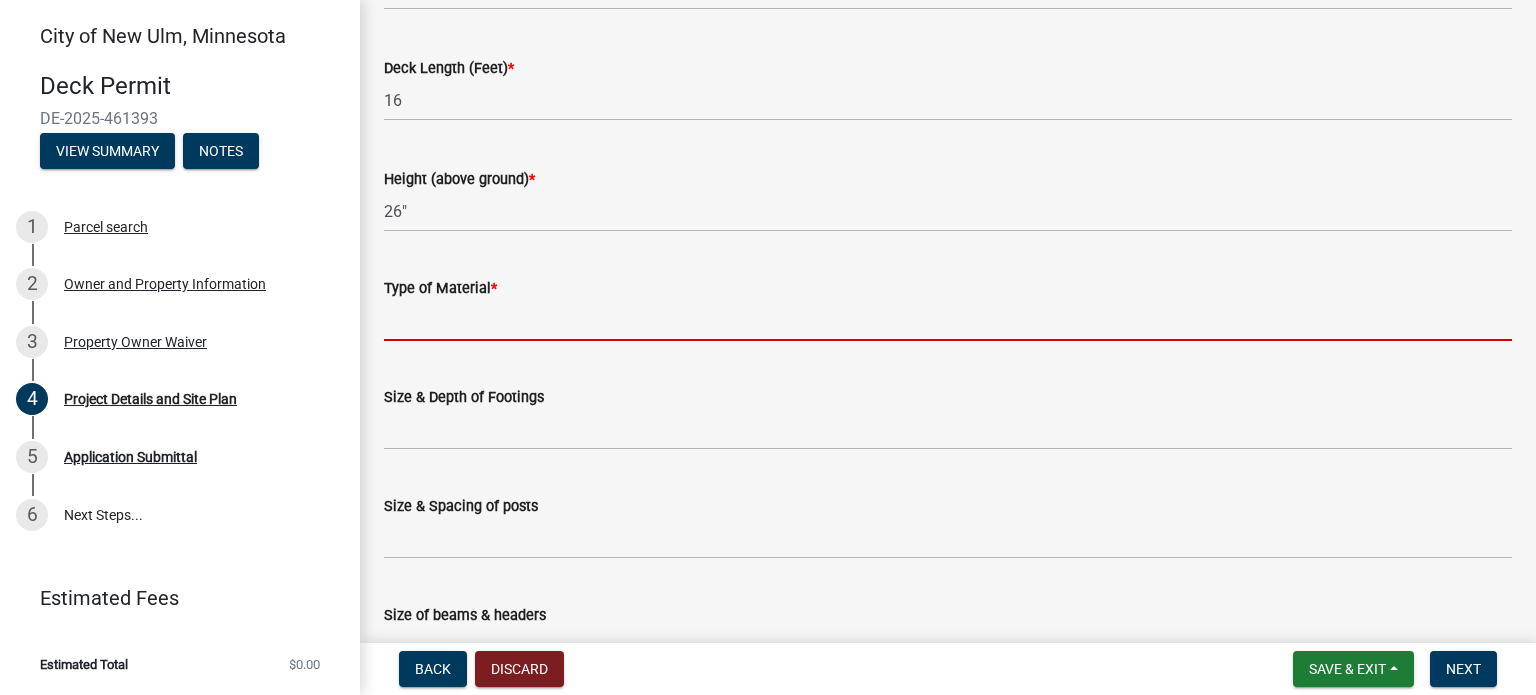 click on "Type of Material  *" at bounding box center (948, 320) 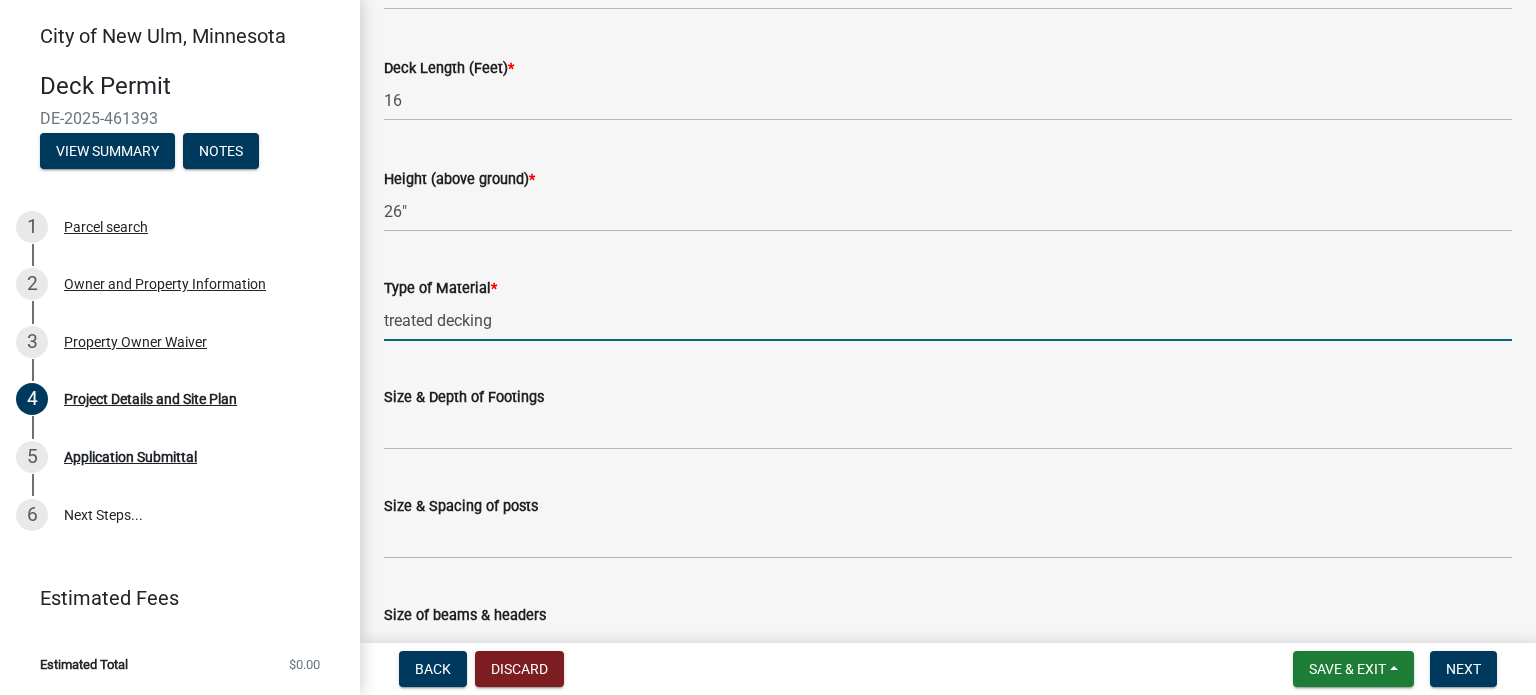 type on "treated decking" 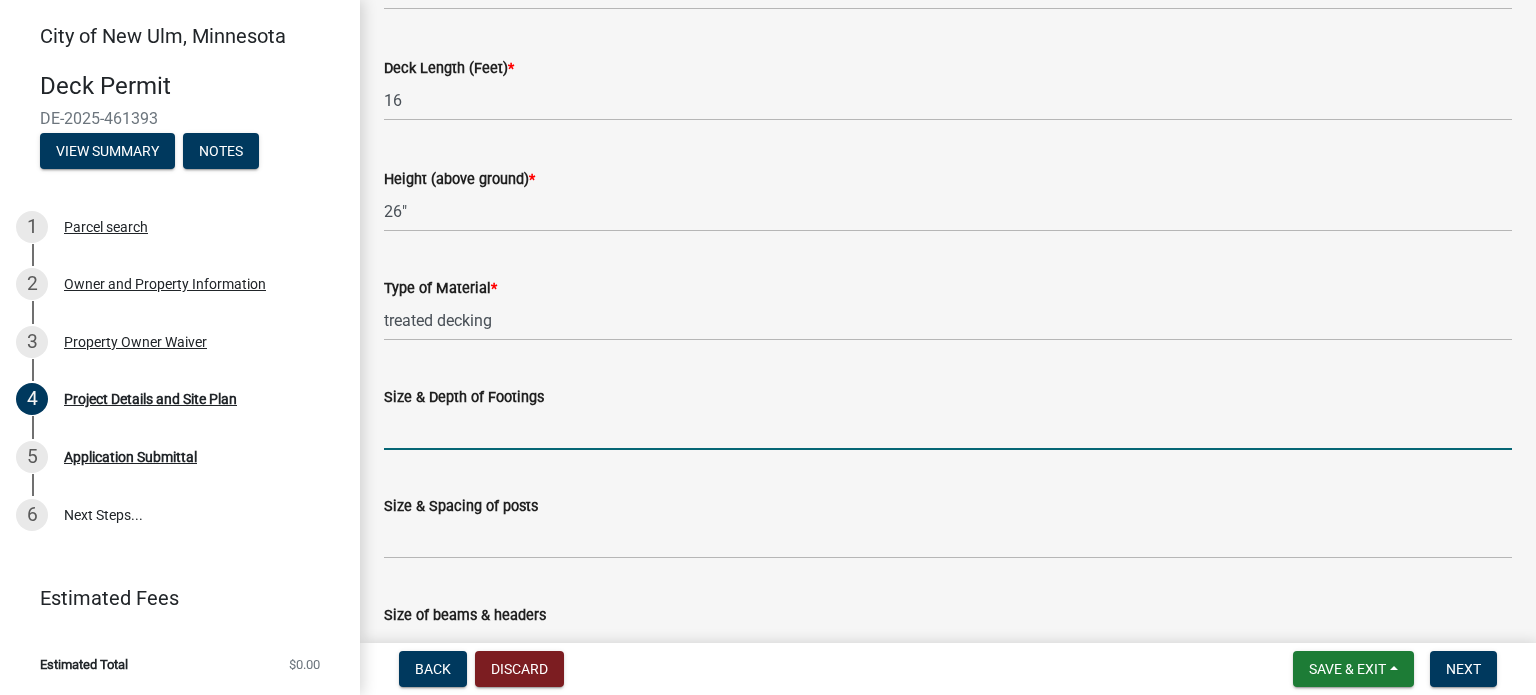 click on "Size & Depth of Footings" at bounding box center [948, 429] 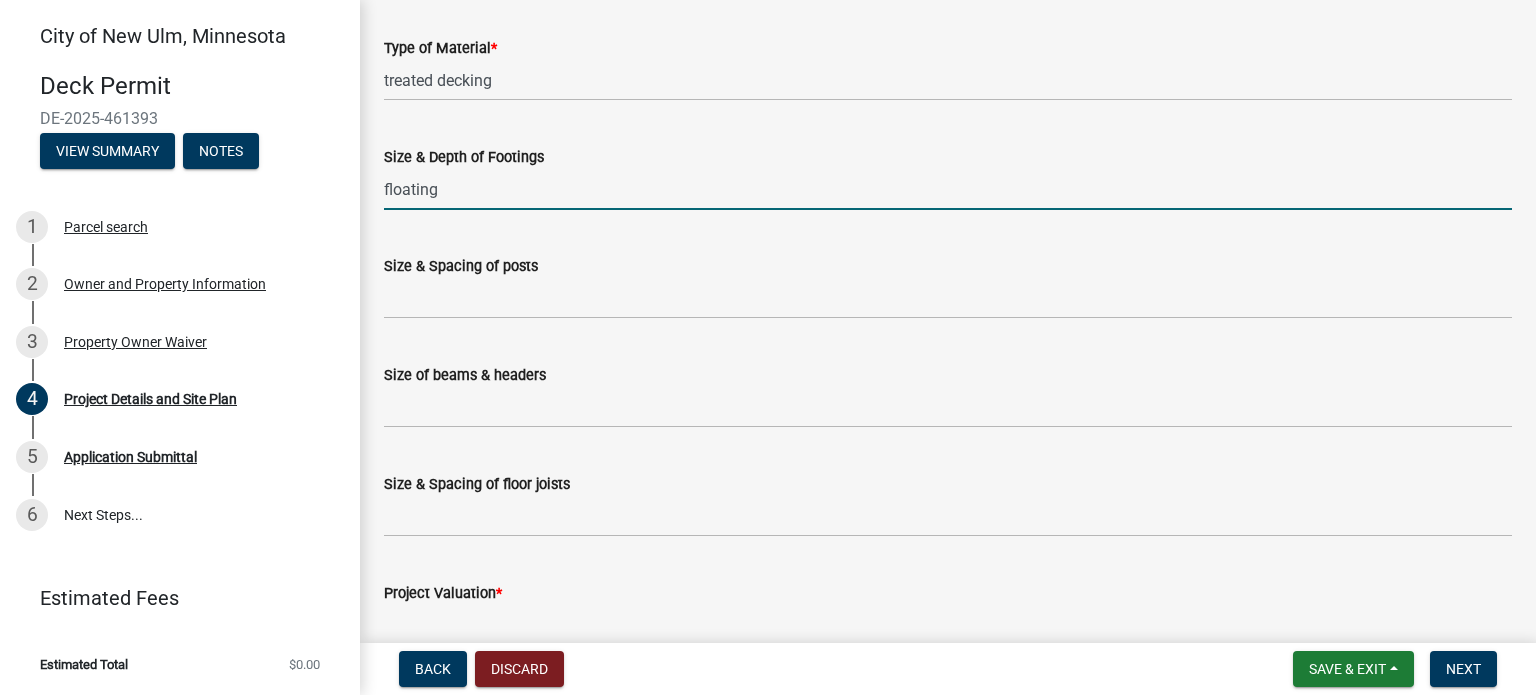 scroll, scrollTop: 640, scrollLeft: 0, axis: vertical 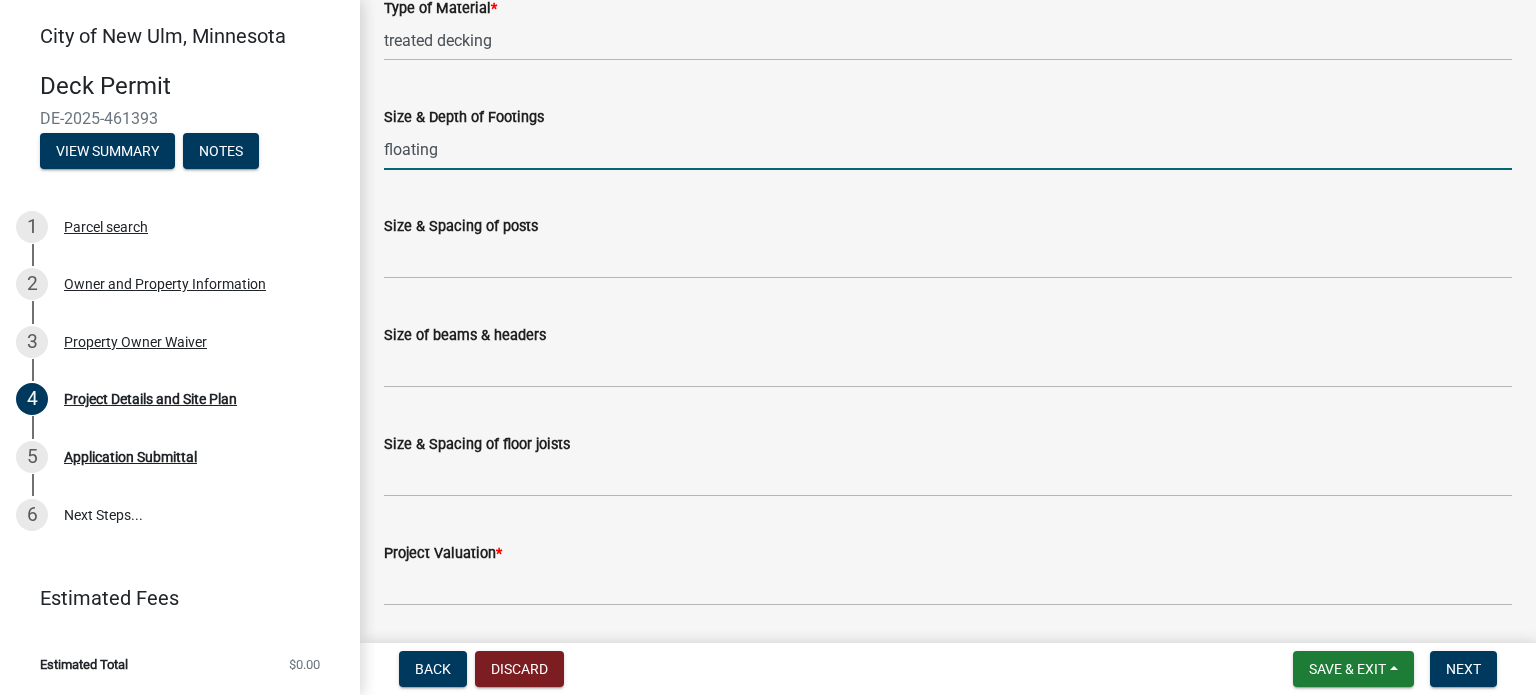 type on "floating" 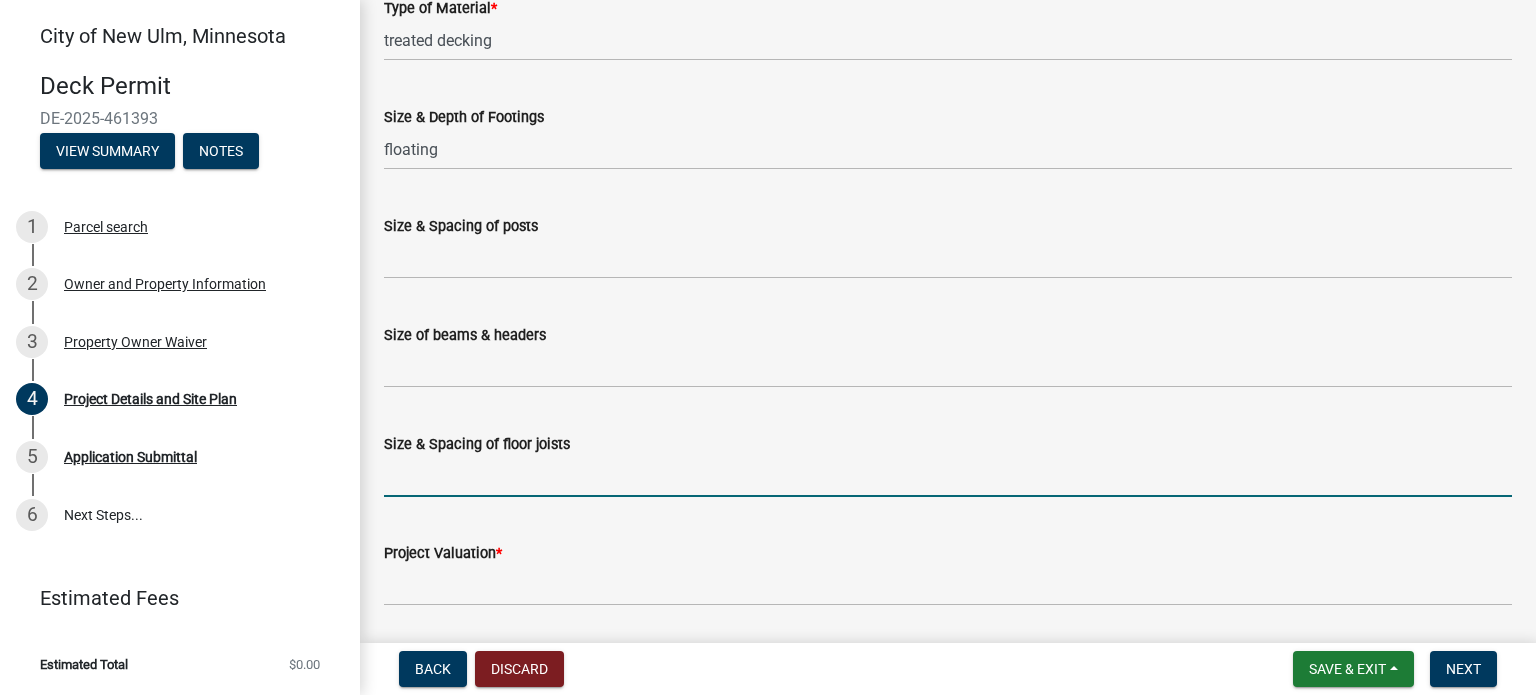 click on "Size & Spacing of floor joists" at bounding box center (948, 476) 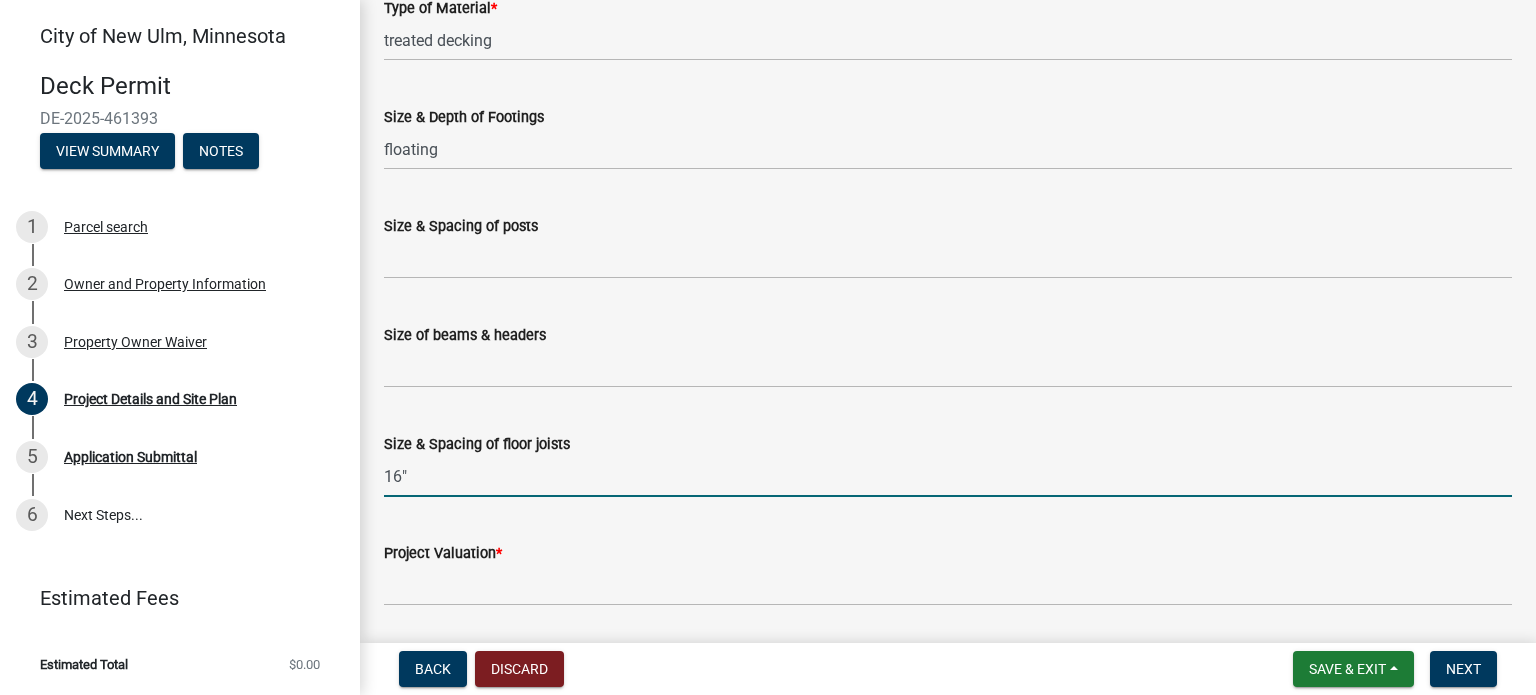 type on "16"" 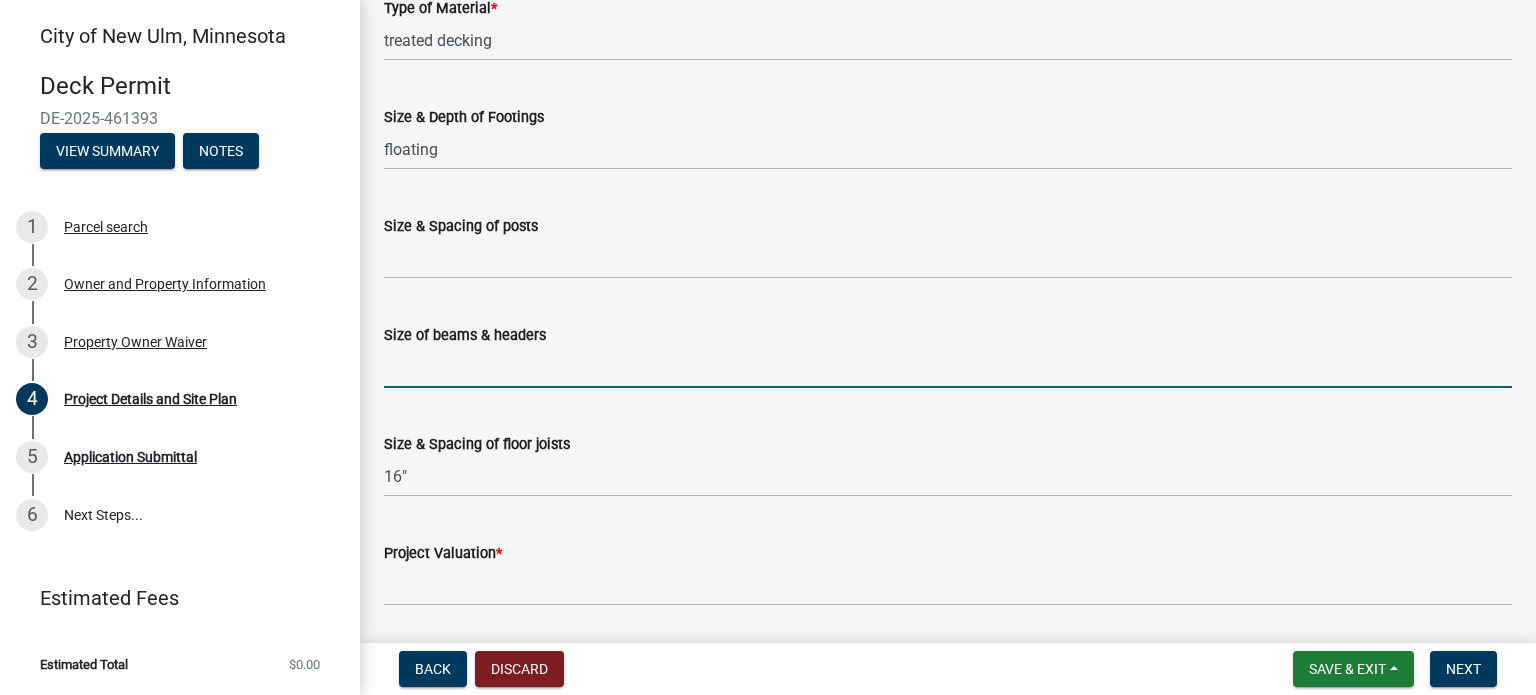 click on "Size of beams & headers" at bounding box center [948, 367] 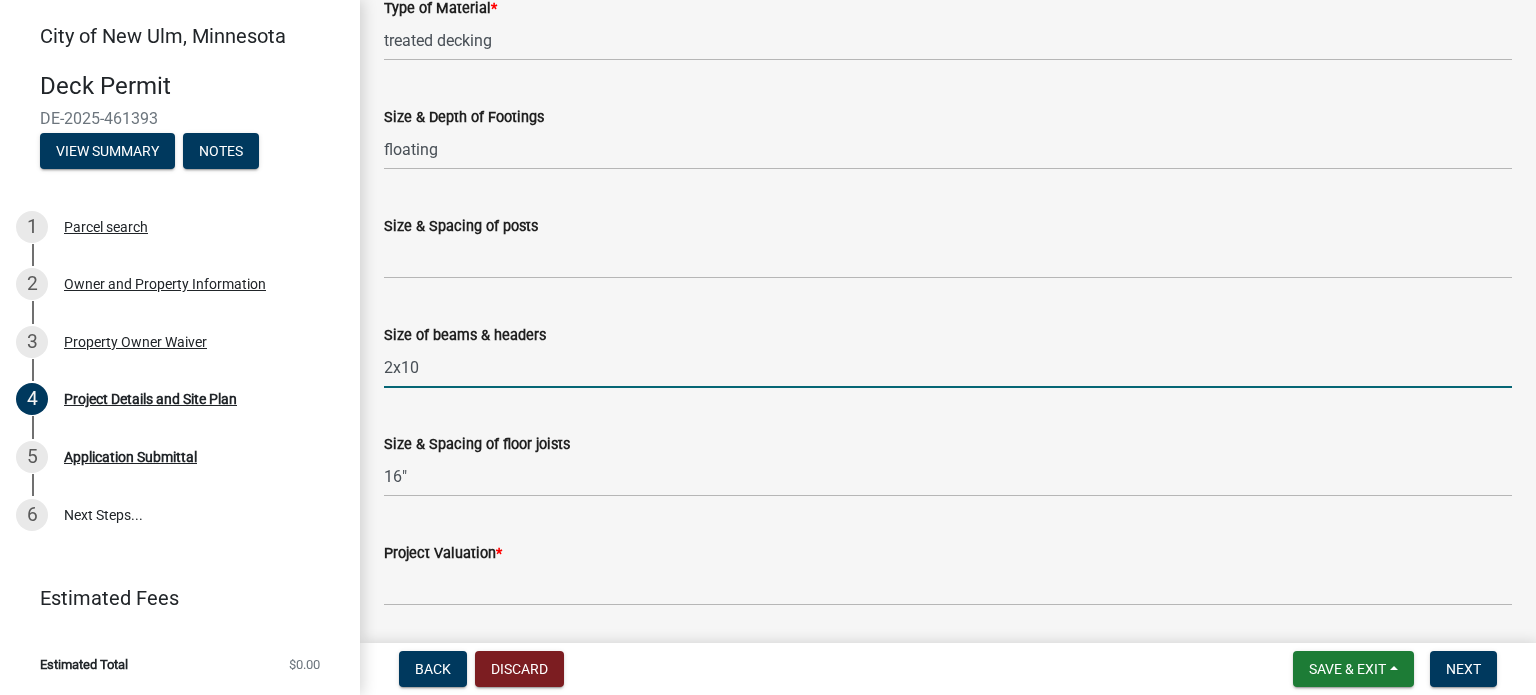 type on "2x10" 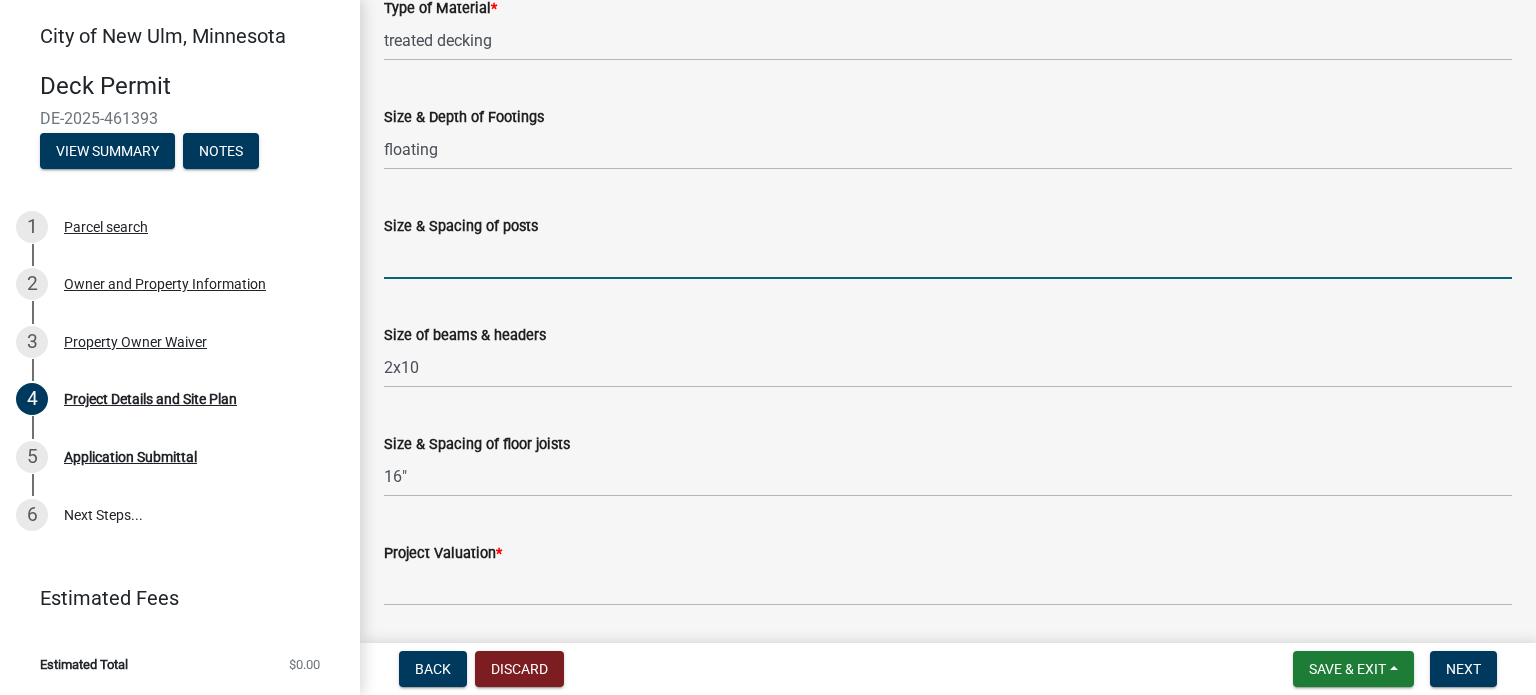 click on "Size & Spacing of posts" at bounding box center (948, 258) 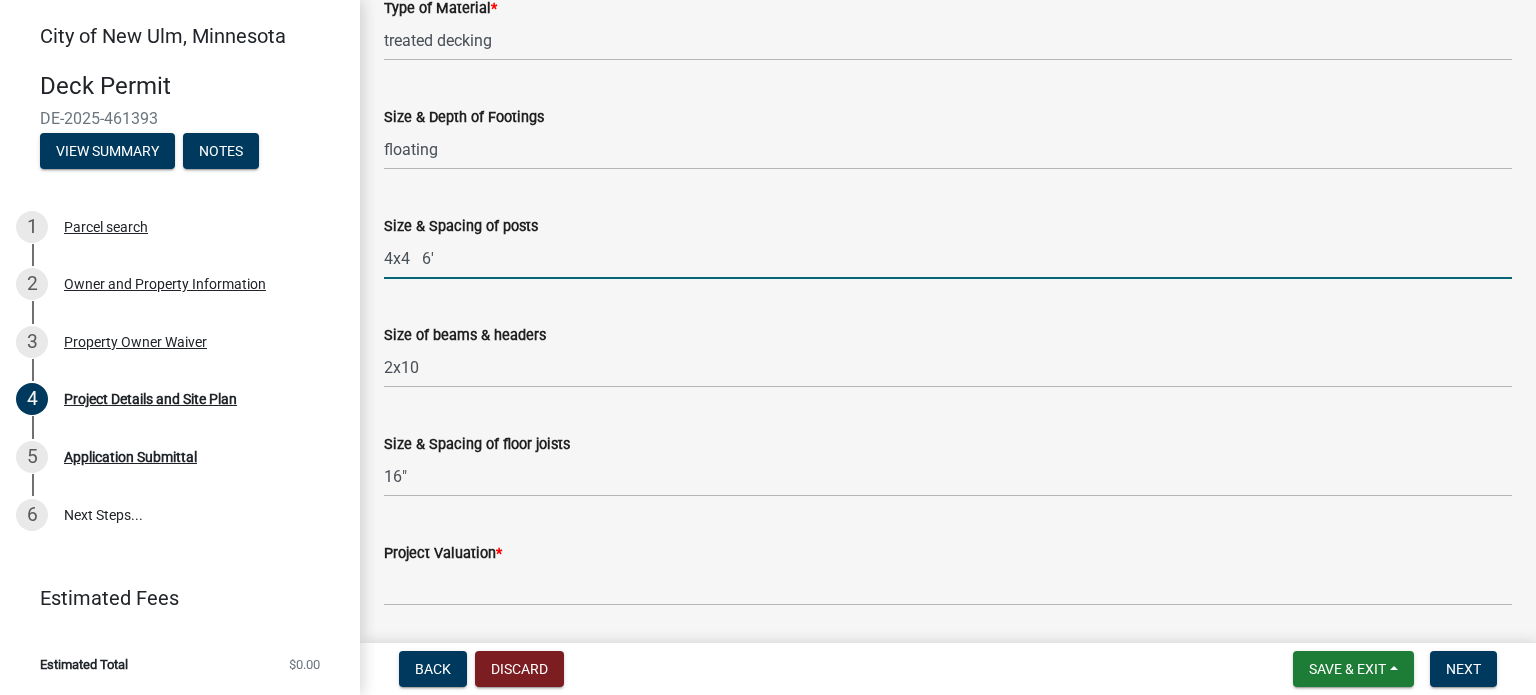 type on "4x4   6'" 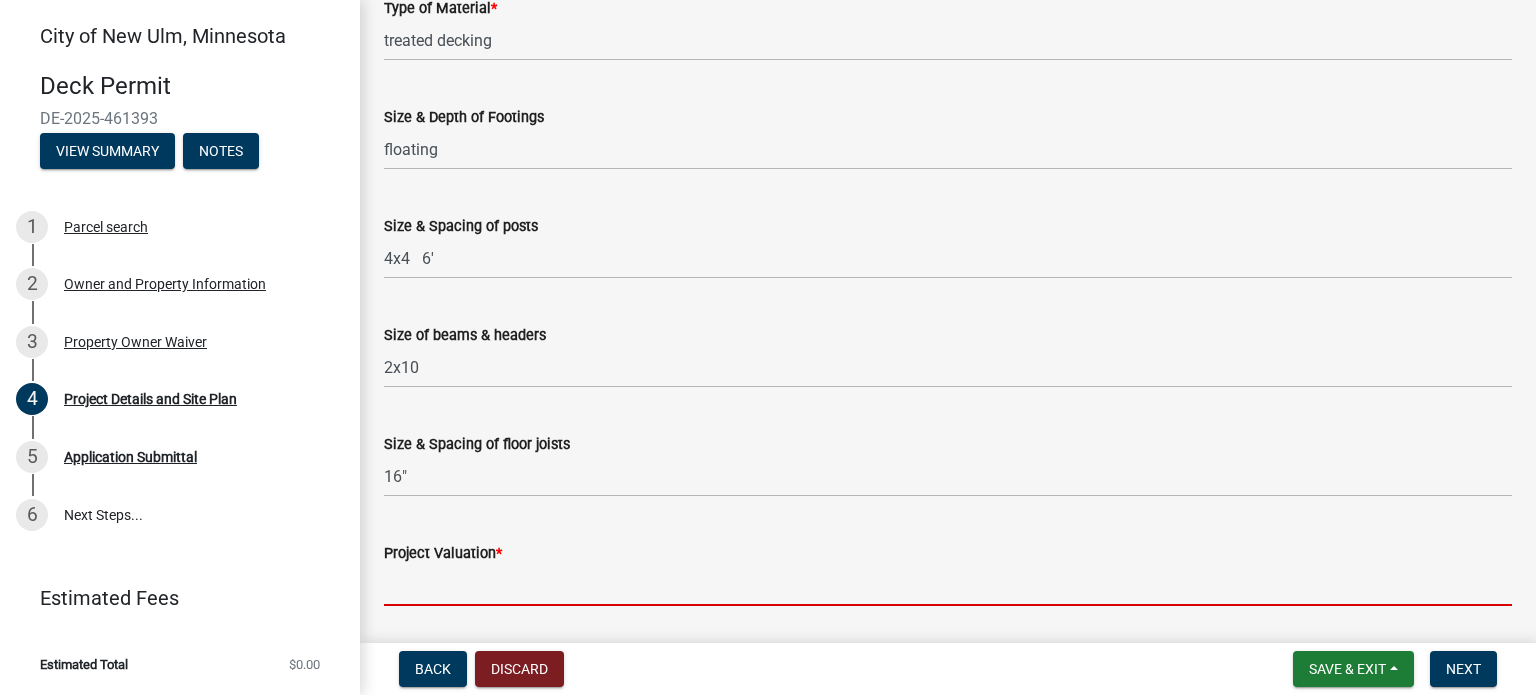 click 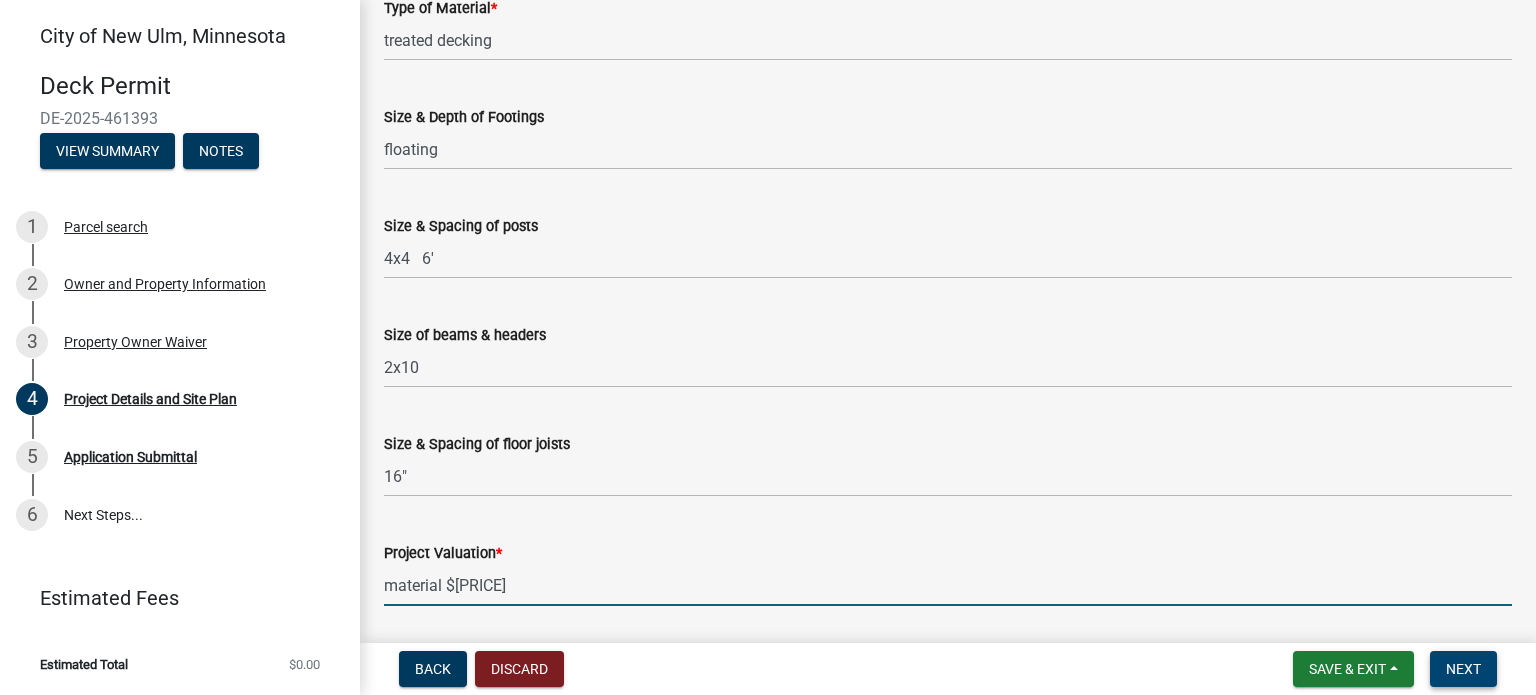 type on "1500" 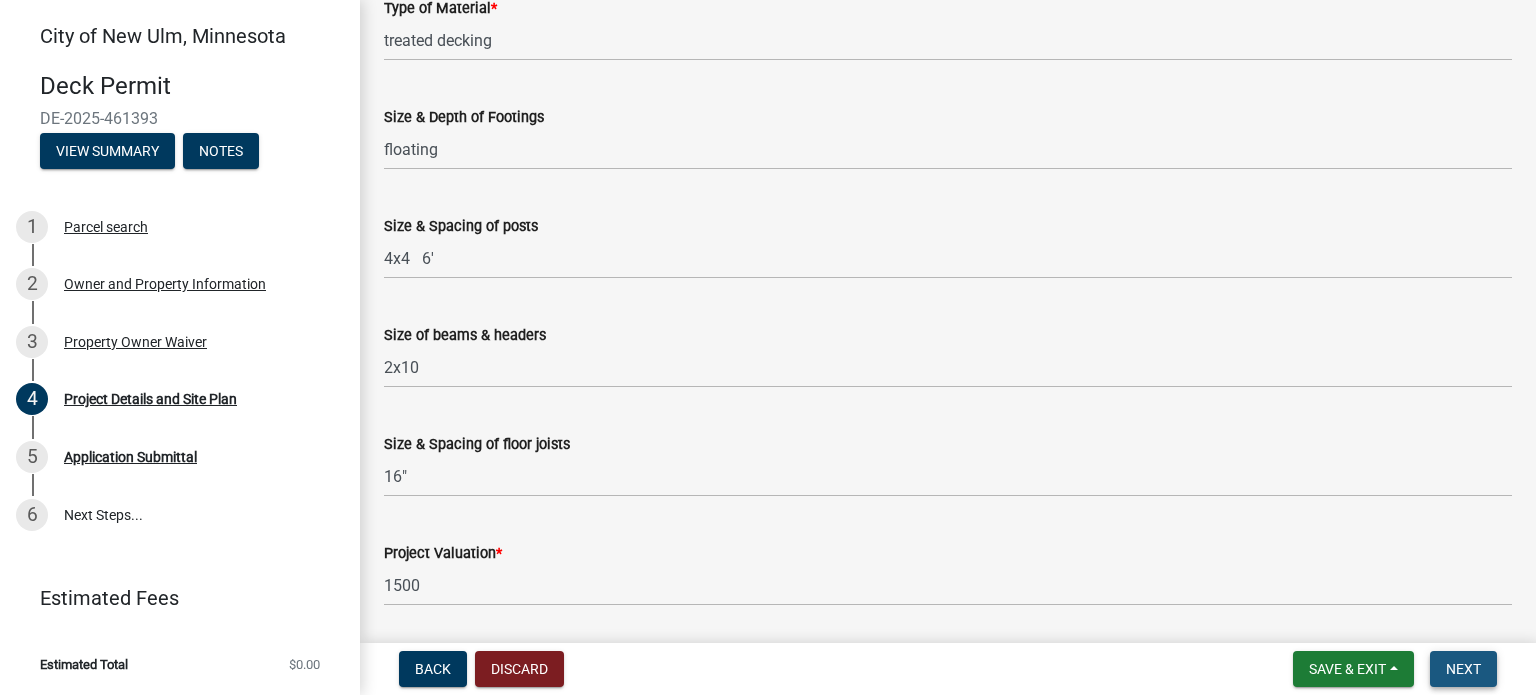 click on "Next" at bounding box center (1463, 669) 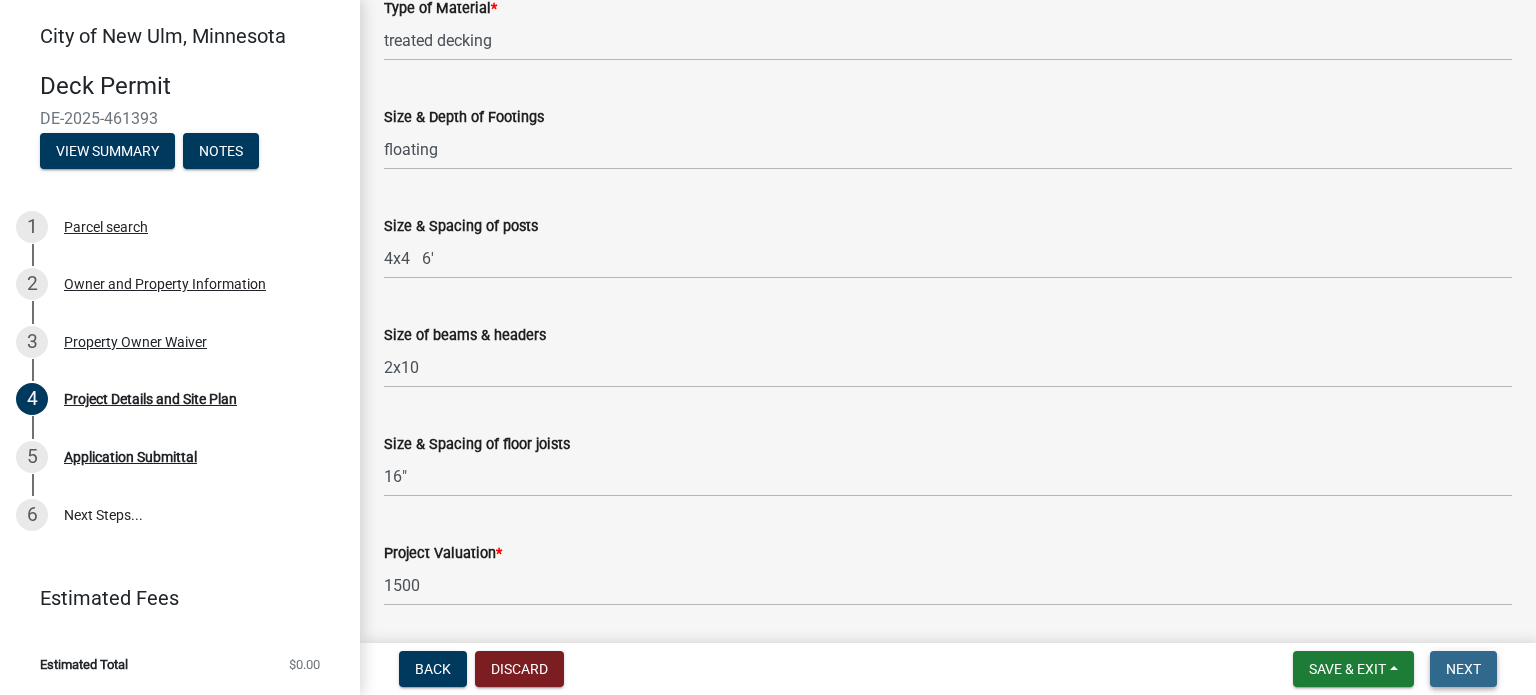 click on "Next" at bounding box center (1463, 669) 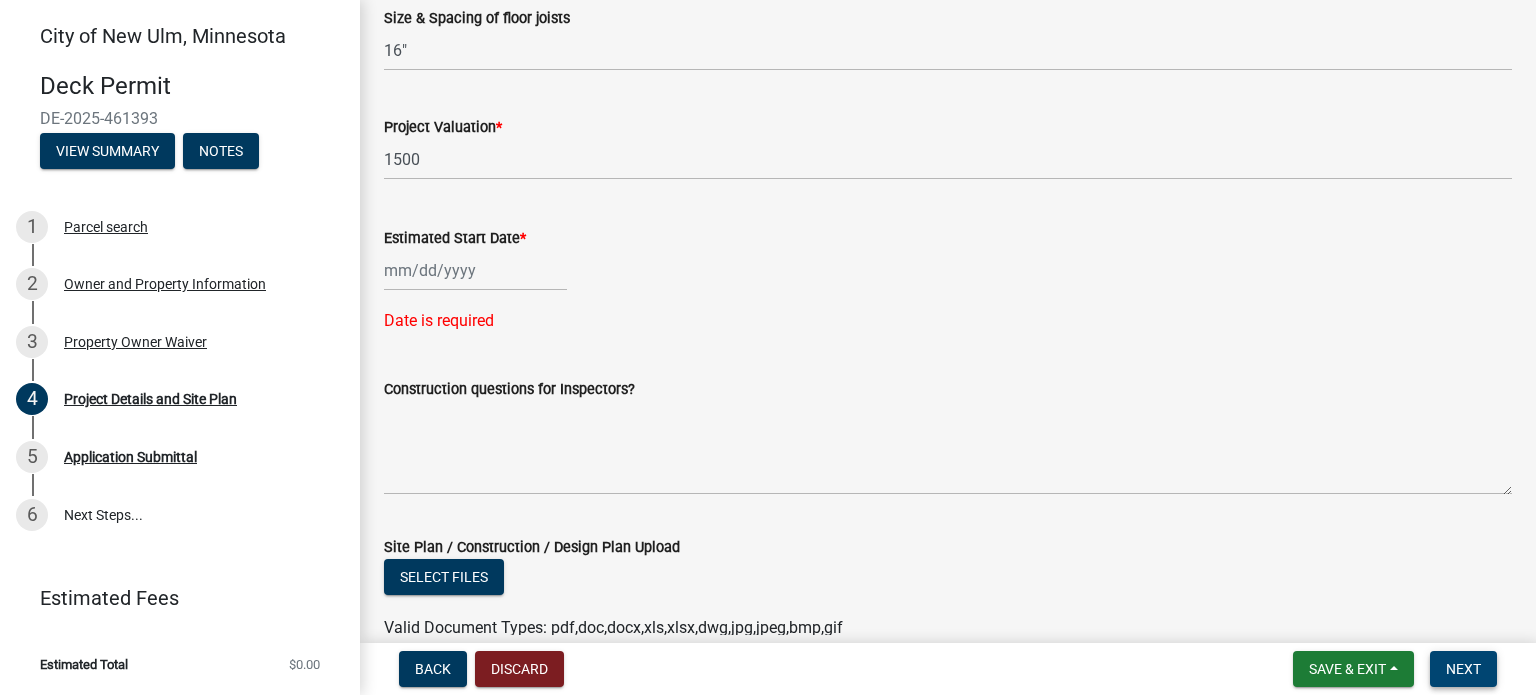 scroll, scrollTop: 1080, scrollLeft: 0, axis: vertical 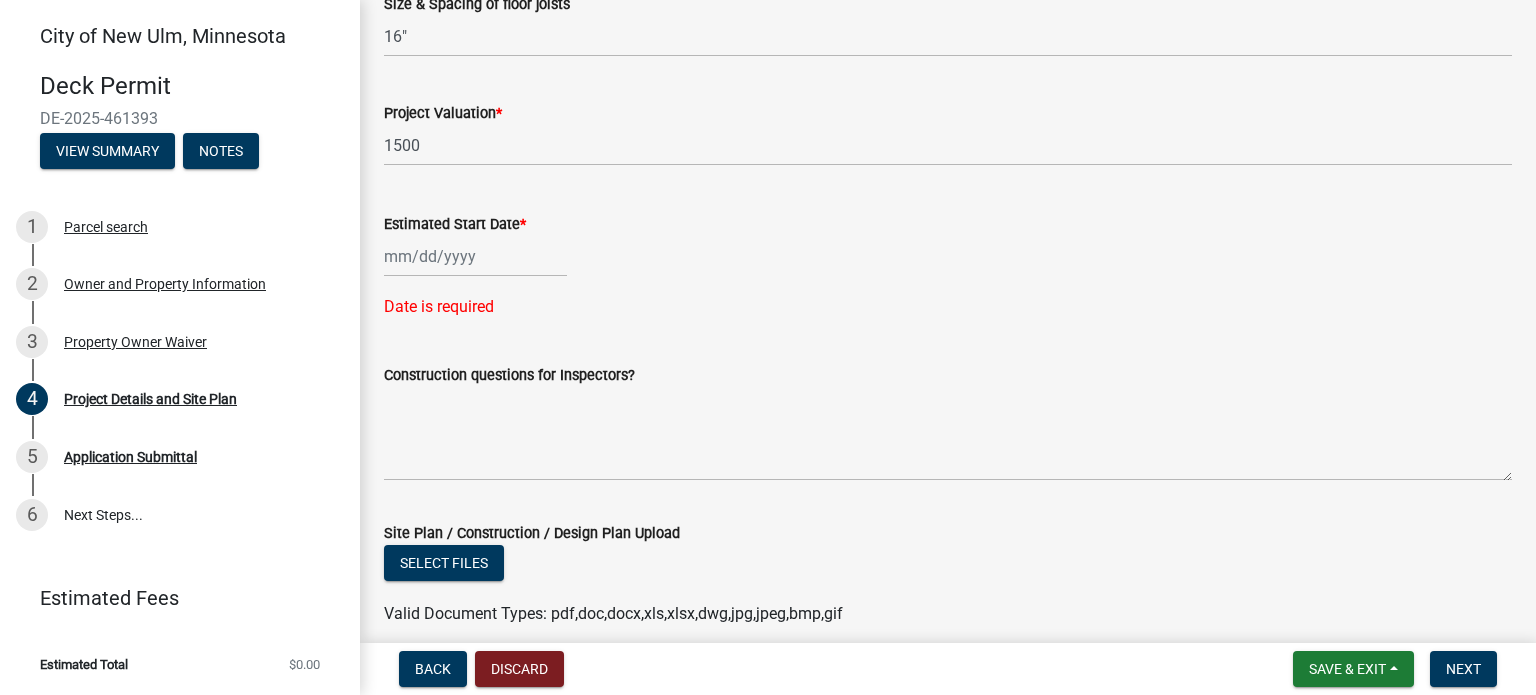 select on "8" 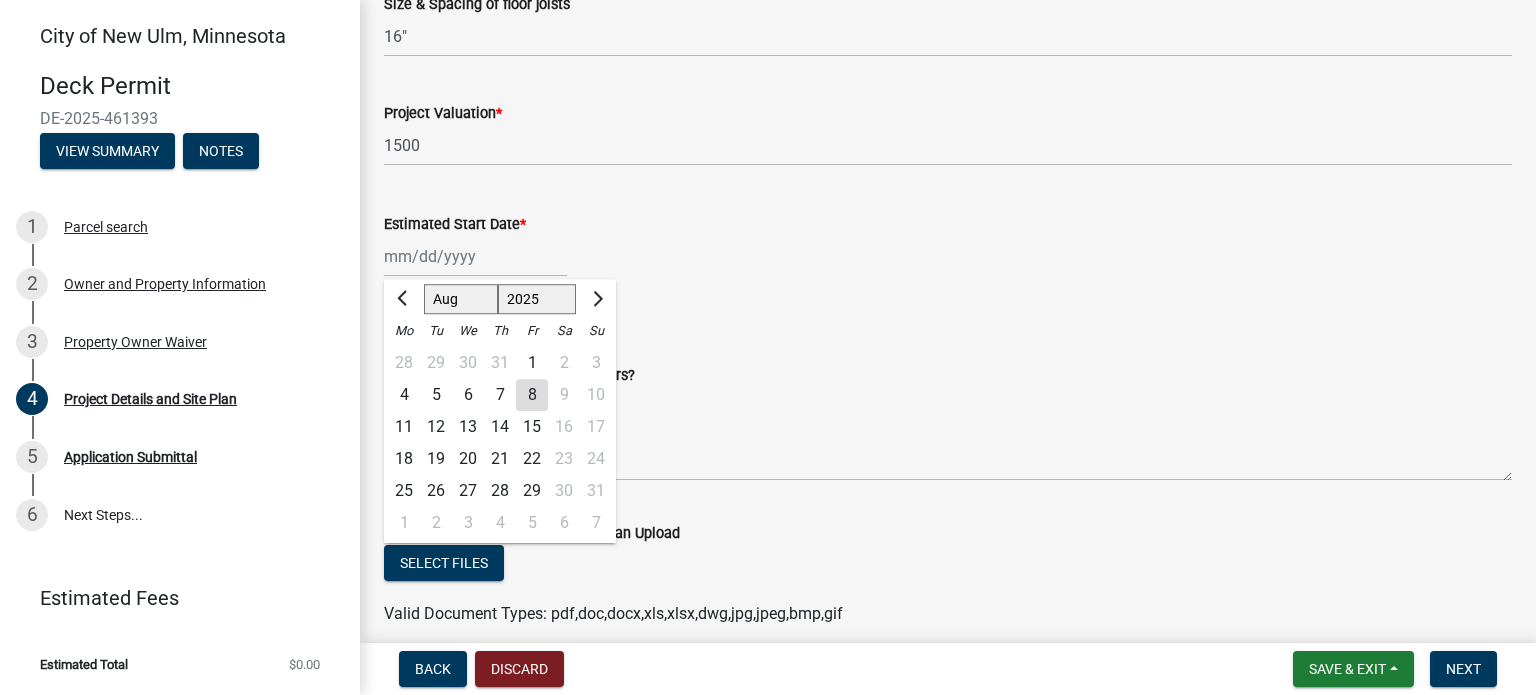 click on "Jan Feb Mar Apr May Jun Jul Aug Sep Oct Nov Dec 1525 1526 1527 1528 1529 1530 1531 1532 1533 1534 1535 1536 1537 1538 1539 1540 1541 1542 1543 1544 1545 1546 1547 1548 1549 1550 1551 1552 1553 1554 1555 1556 1557 1558 1559 1560 1561 1562 1563 1564 1565 1566 1567 1568 1569 1570 1571 1572 1573 1574 1575 1576 1577 1578 1579 1580 1581 1582 1583 1584 1585 1586 1587 1588 1589 1590 1591 1592 1593 1594 1595 1596 1597 1598 1599 1600 1601 1602 1603 1604 1605 1606 1607 1608 1609 1610 1611 1612 1613 1614 1615 1616 1617 1618 1619 1620 1621 1622 1623 1624 1625 1626 1627 1628 1629 1630 1631 1632 1633 1634 1635 1636 1637 1638 1639 1640 1641 1642 1643 1644 1645 1646 1647 1648 1649 1650 1651 1652 1653 1654 1655 1656 1657 1658 1659 1660 1661 1662 1663 1664 1665 1666 1667 1668 1669 1670 1671 1672 1673 1674 1675 1676 1677 1678 1679 1680 1681 1682 1683 1684 1685 1686 1687 1688 1689 1690 1691 1692 1693 1694 1695 1696 1697 1698 1699 1700 1701 1702 1703 1704 1705 1706 1707 1708 1709 1710 1711 1712 1713 1714 1715 1716 1717 1718 1719 1" 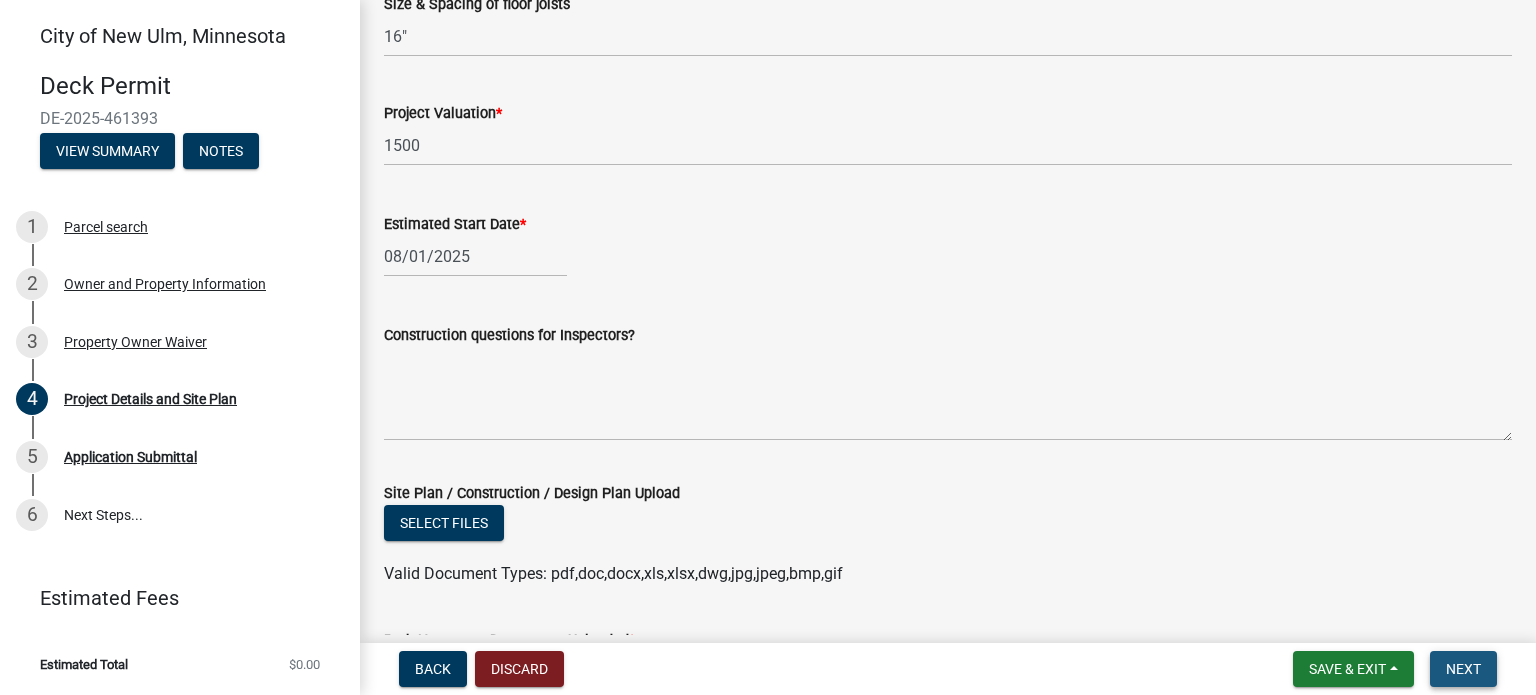 click on "Next" at bounding box center (1463, 669) 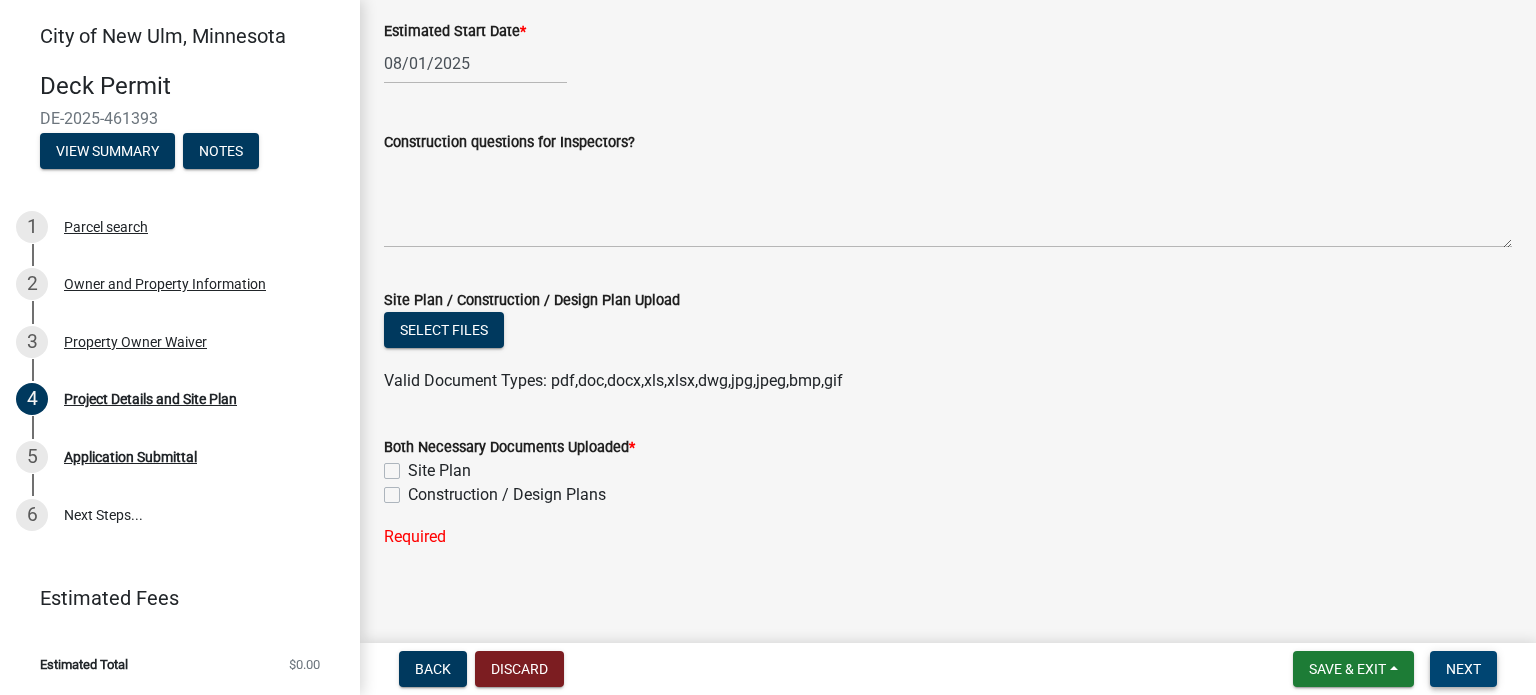 scroll, scrollTop: 1280, scrollLeft: 0, axis: vertical 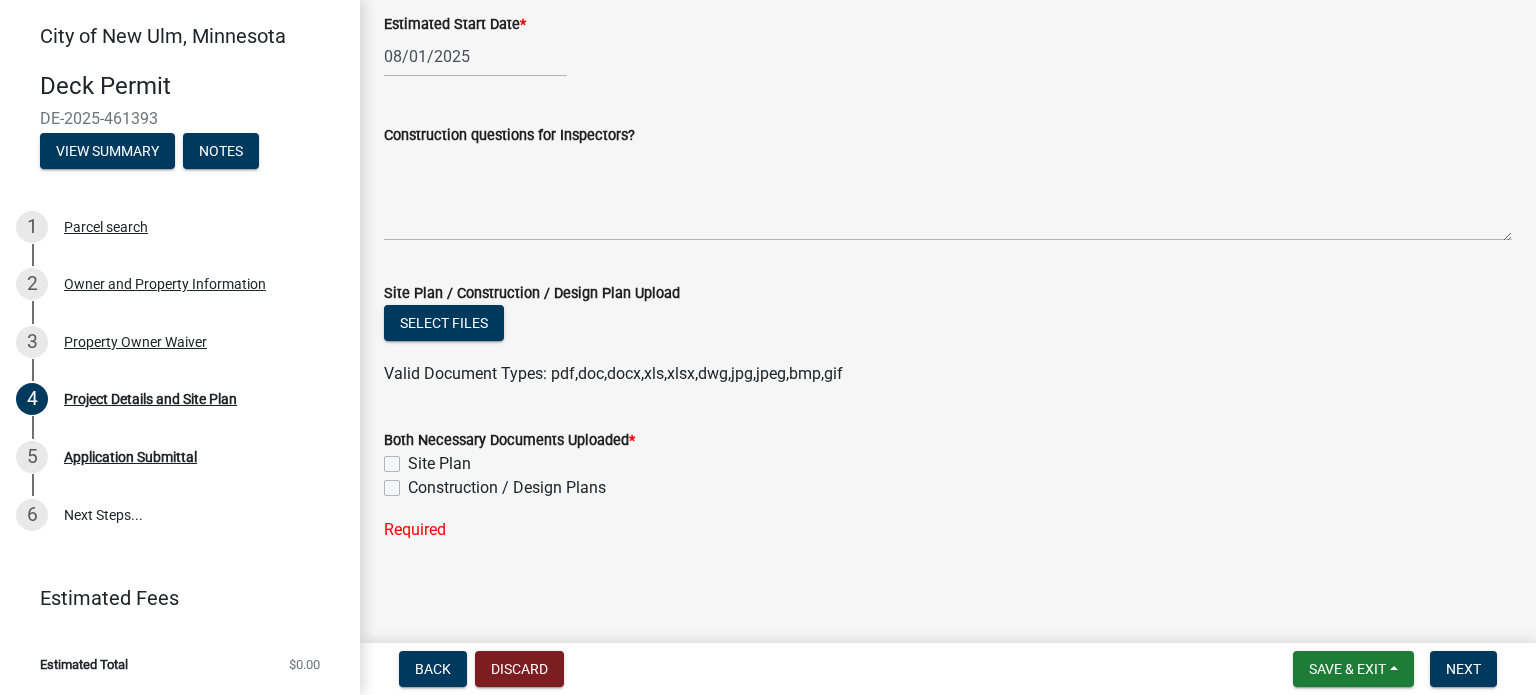 click on "Construction / Design Plans" 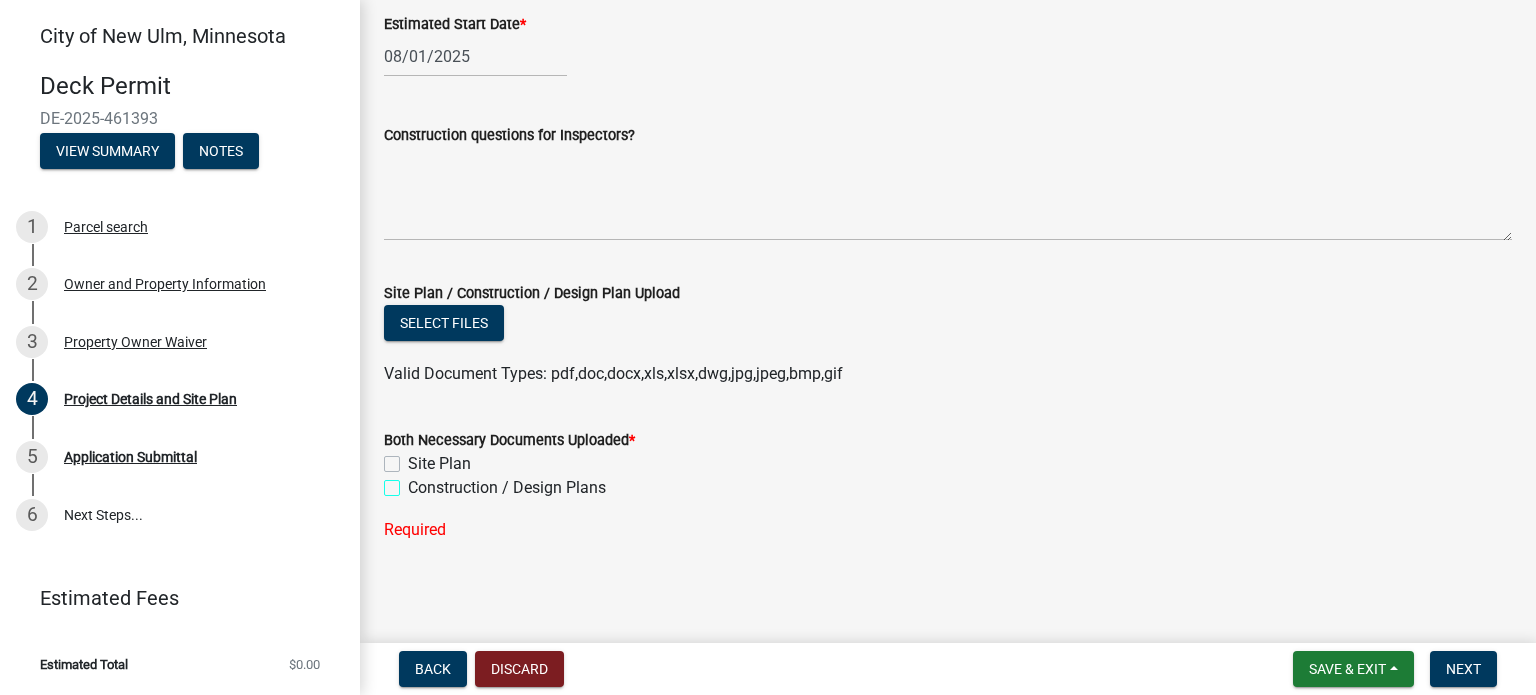 click on "Construction / Design Plans" at bounding box center [414, 482] 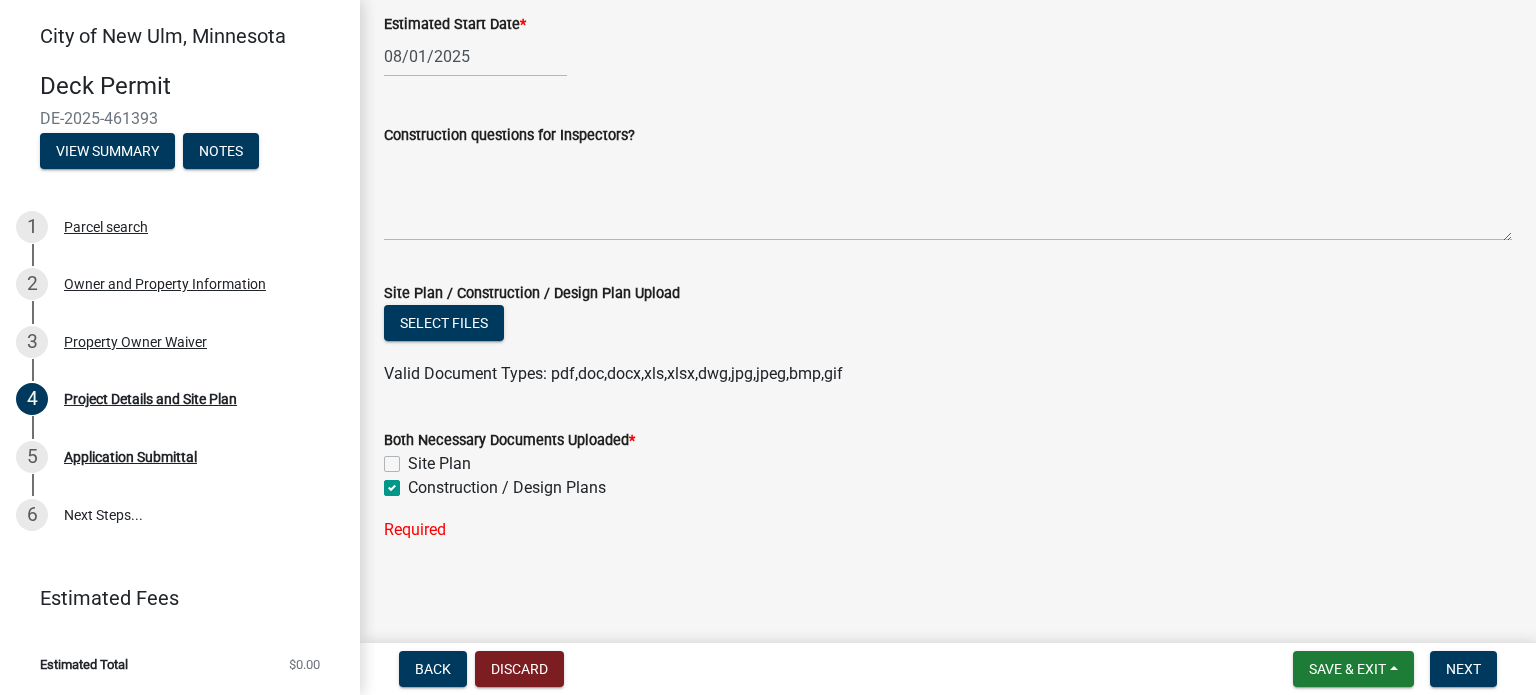 checkbox on "false" 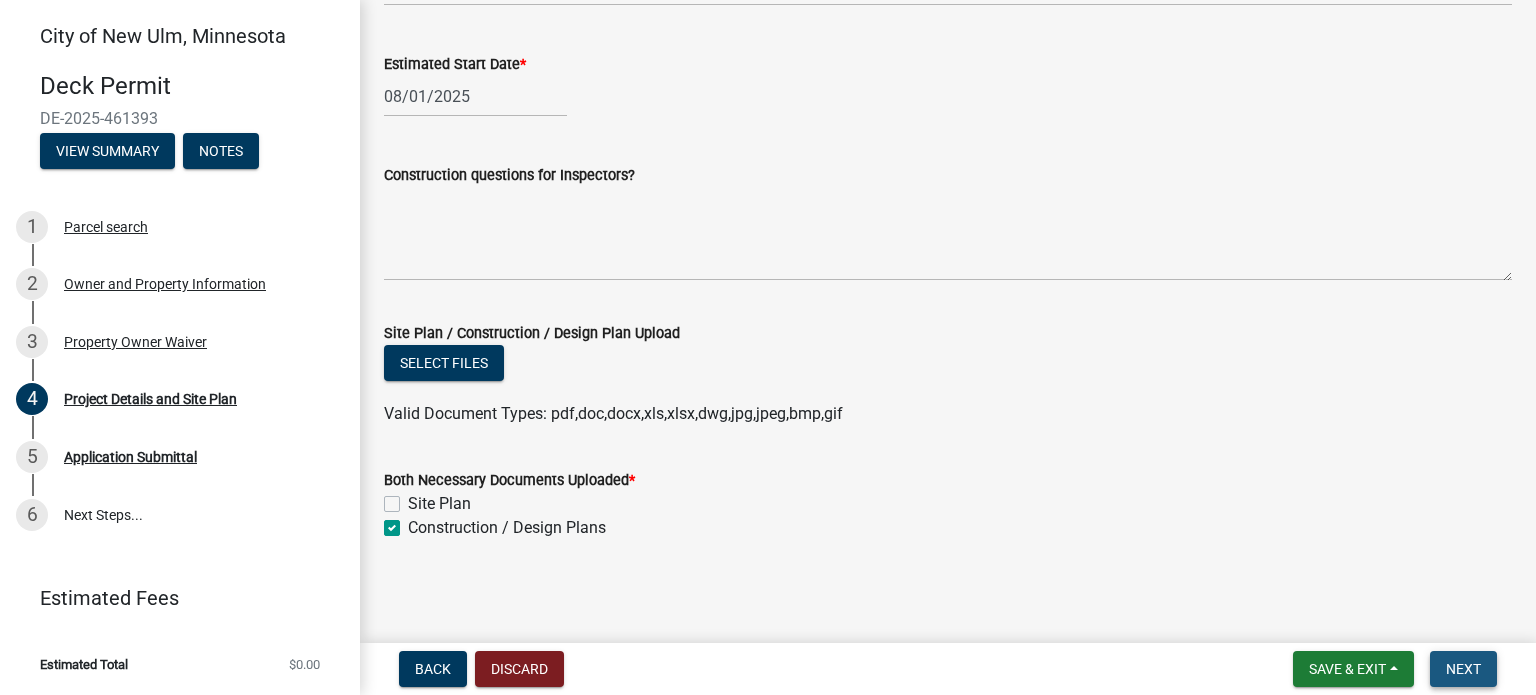 click on "Next" at bounding box center (1463, 669) 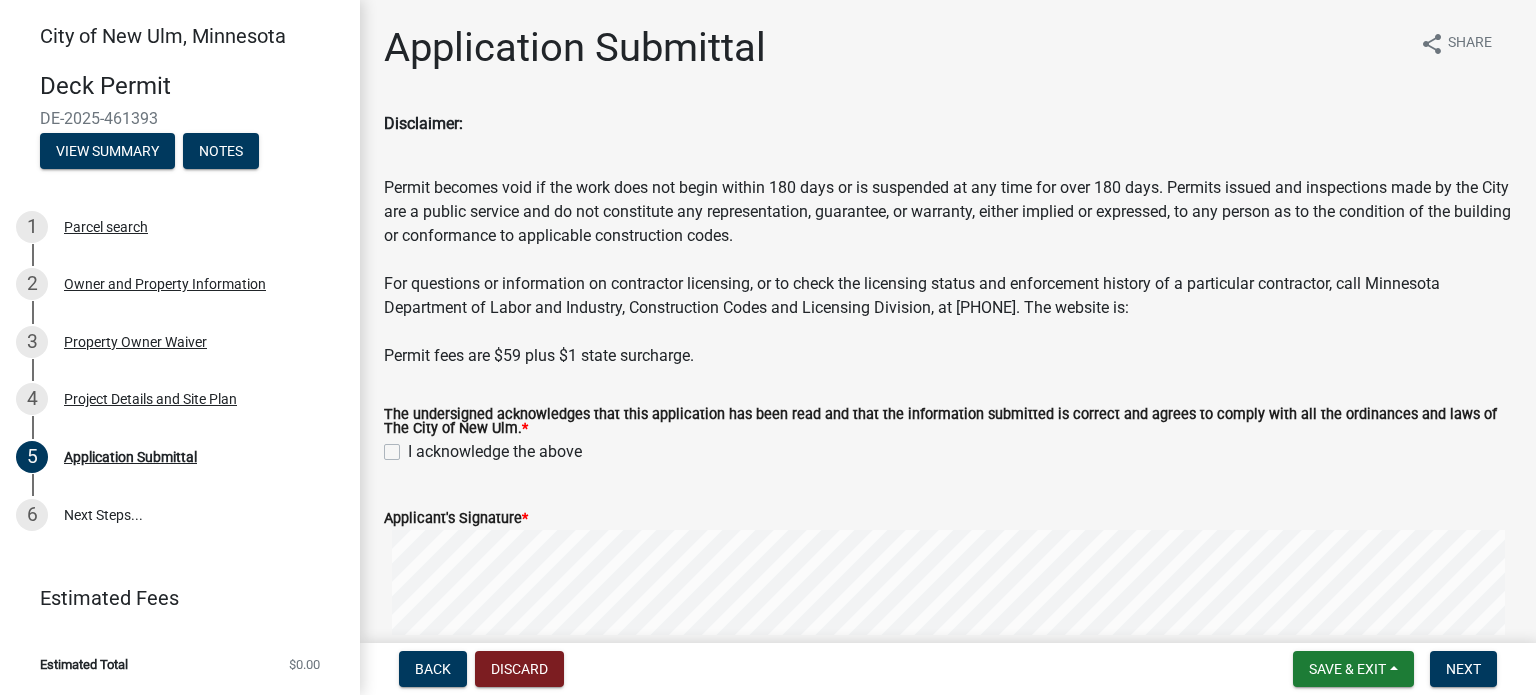 click on "I acknowledge the above" 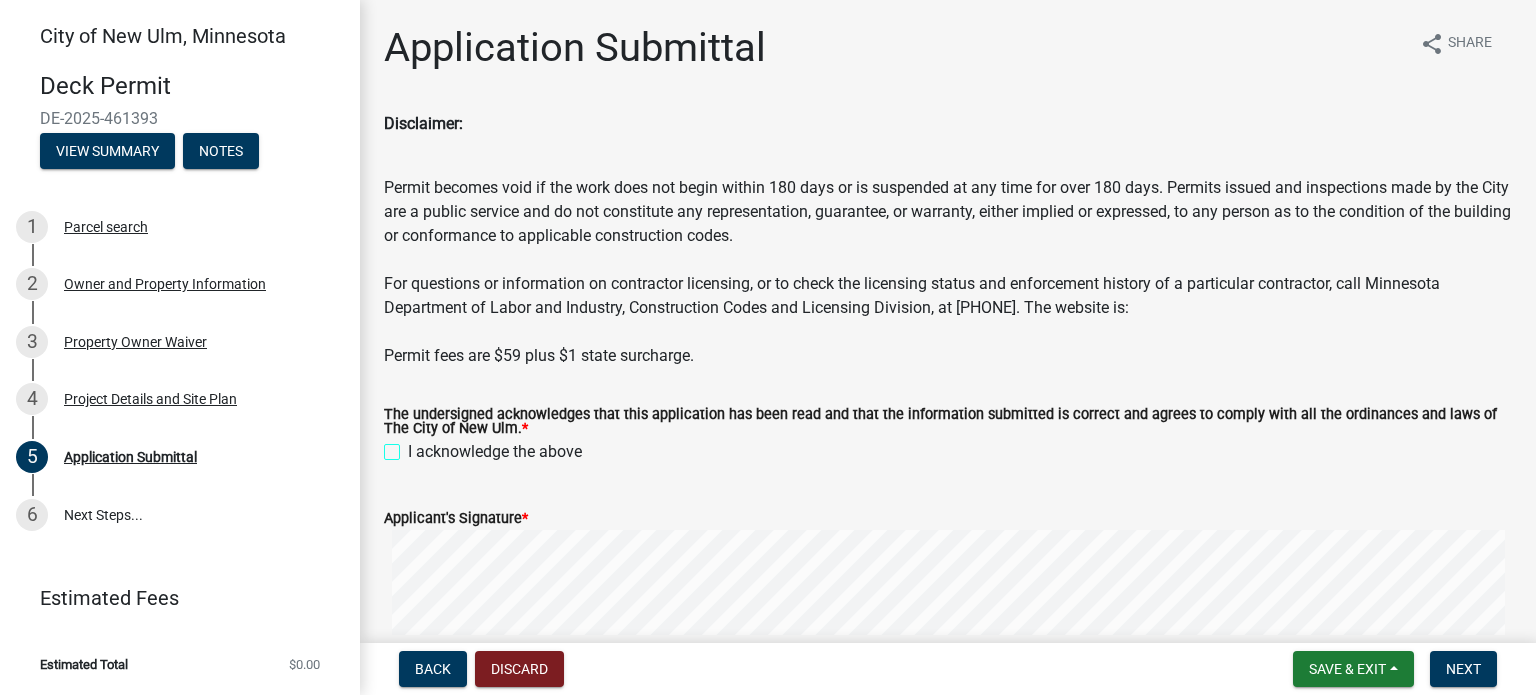 click on "I acknowledge the above" at bounding box center (414, 446) 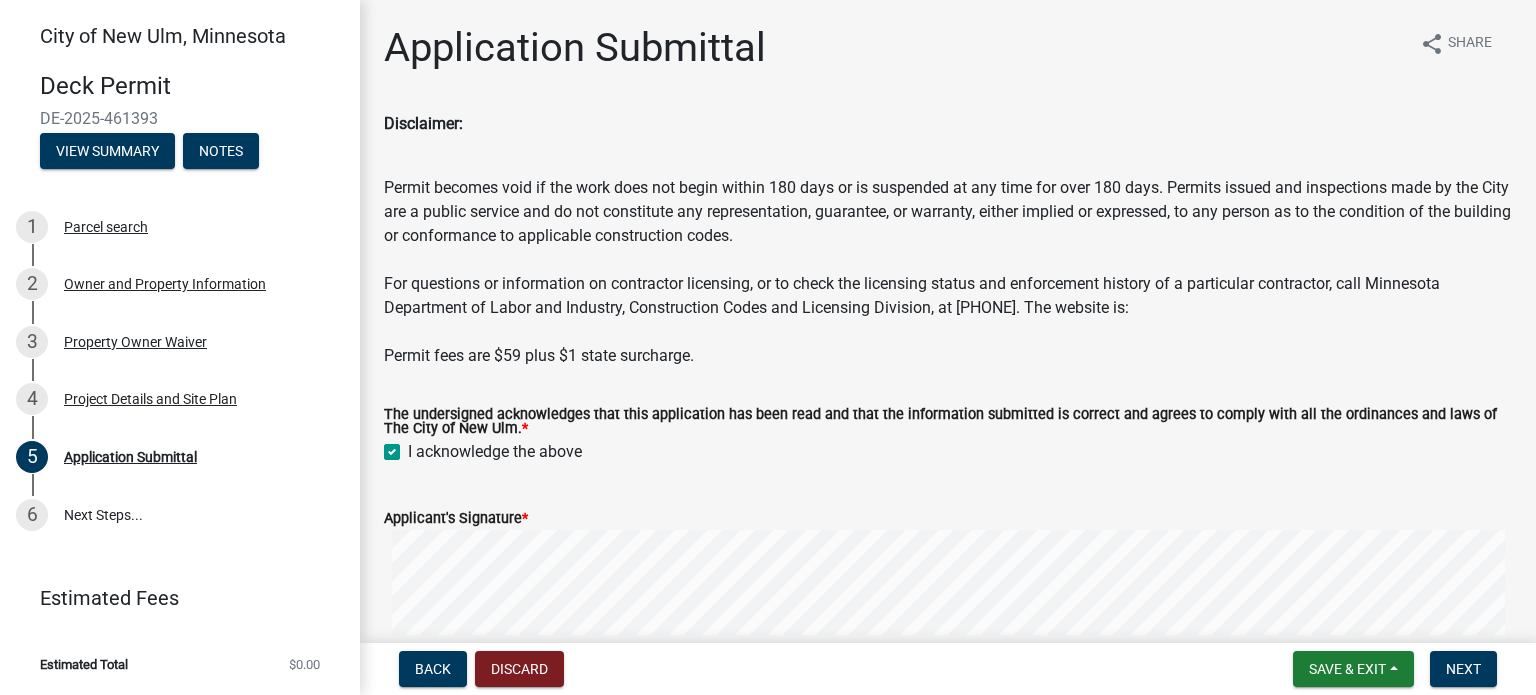 checkbox on "true" 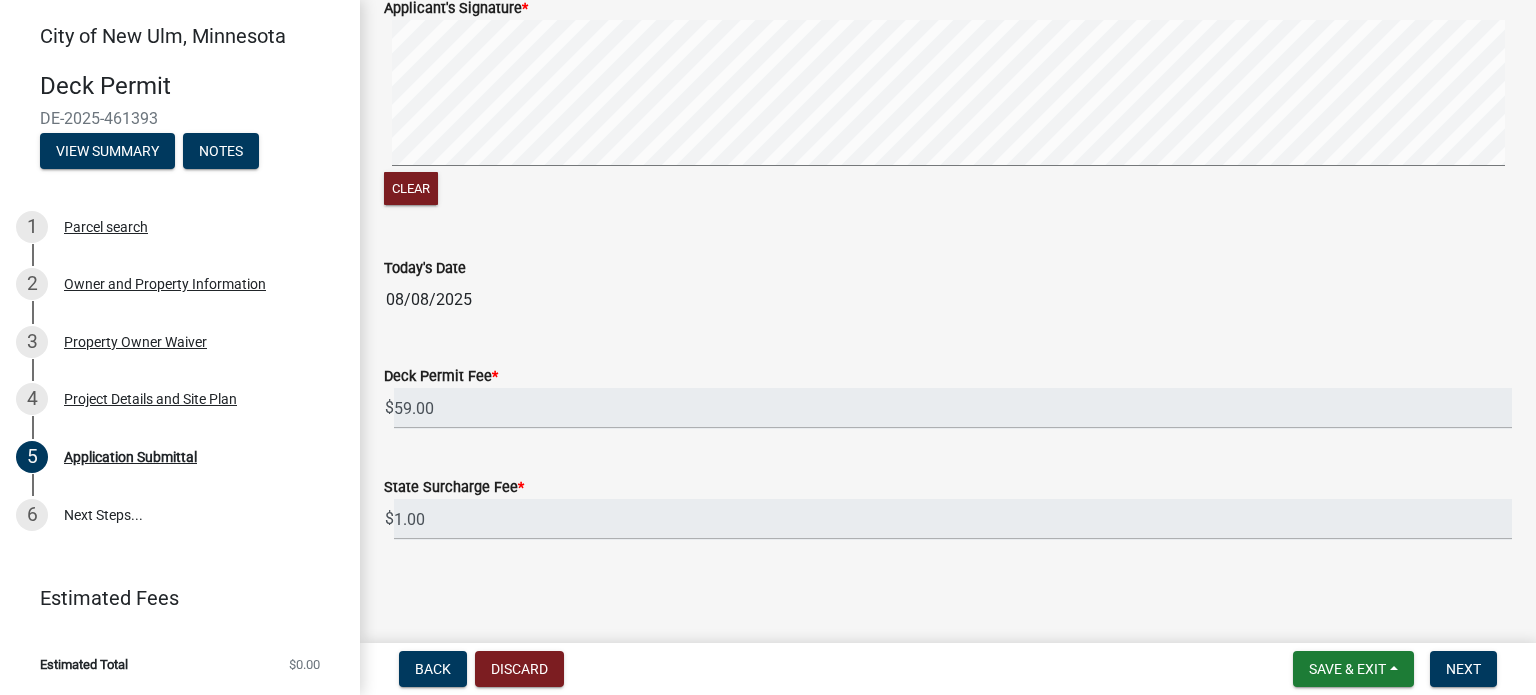 scroll, scrollTop: 509, scrollLeft: 0, axis: vertical 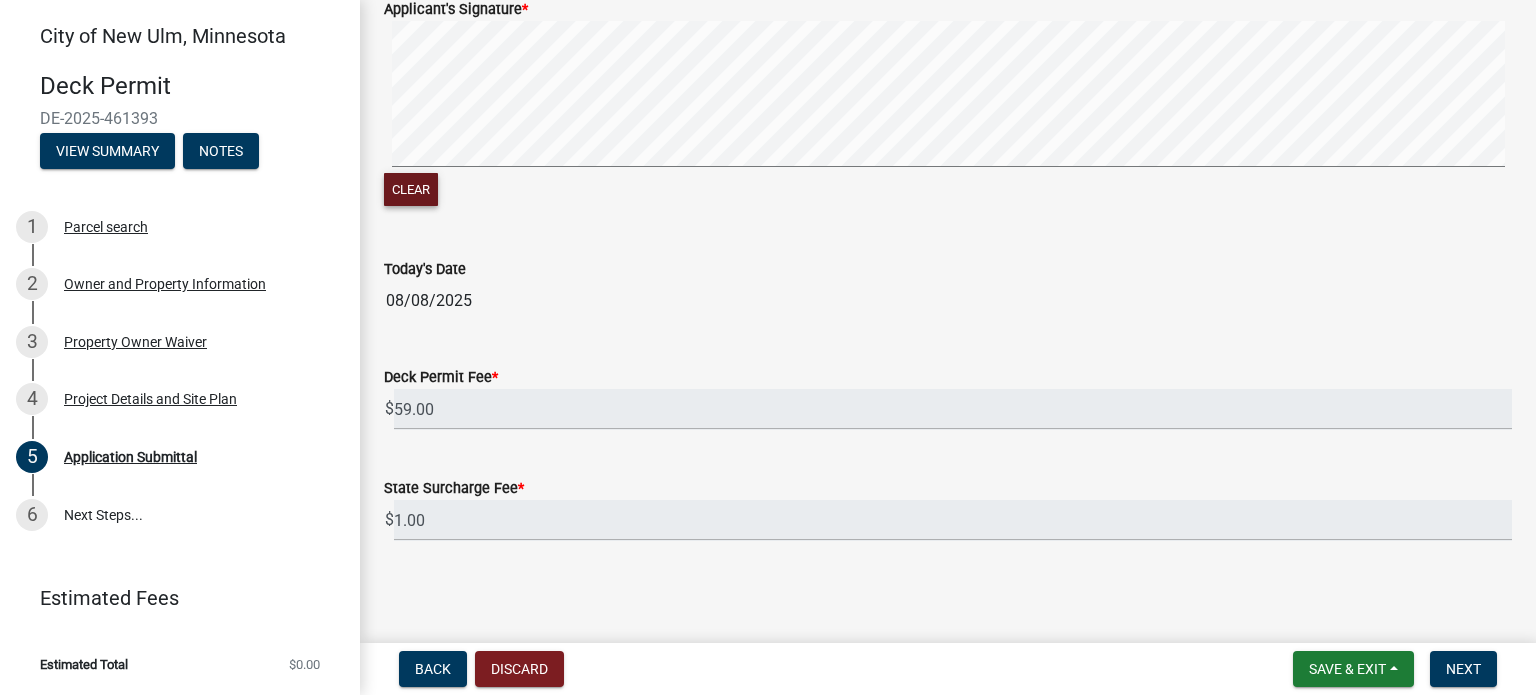 click on "Clear" 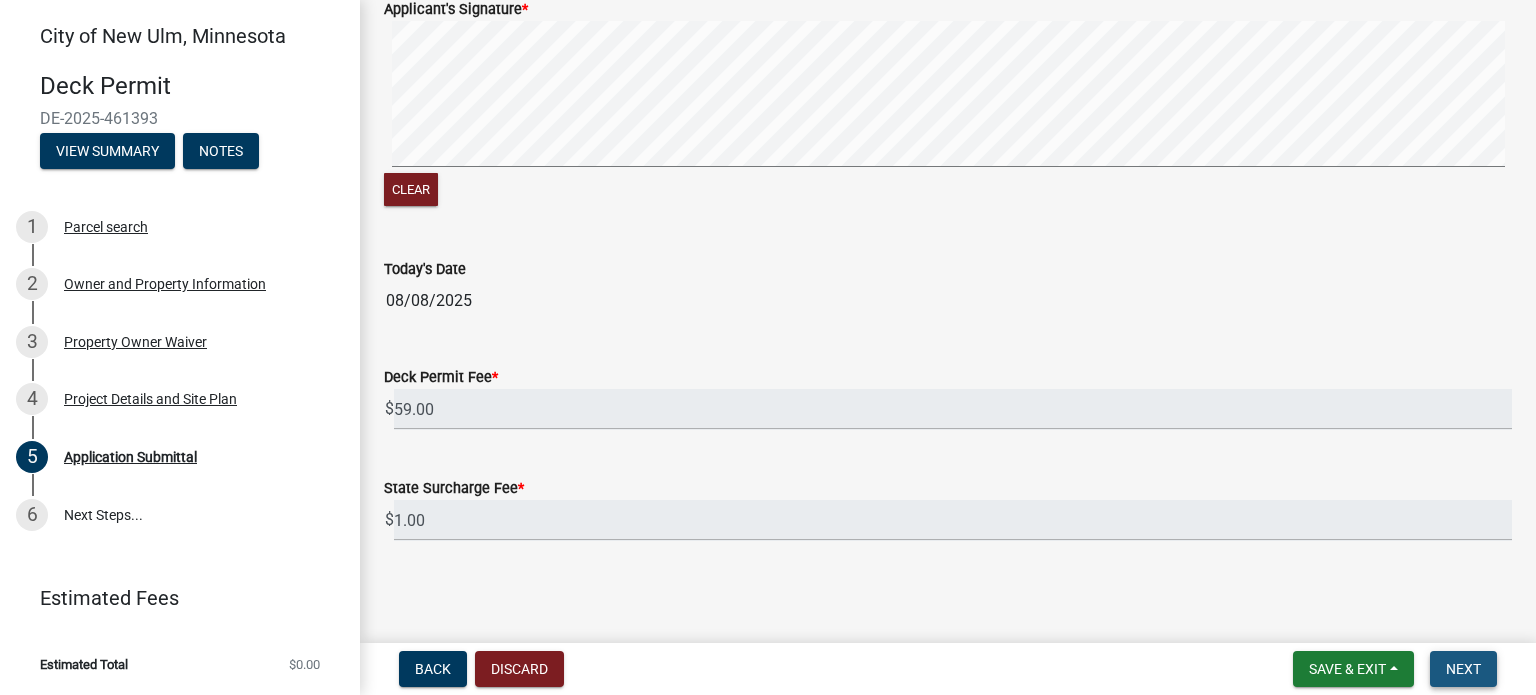 click on "Next" at bounding box center [1463, 669] 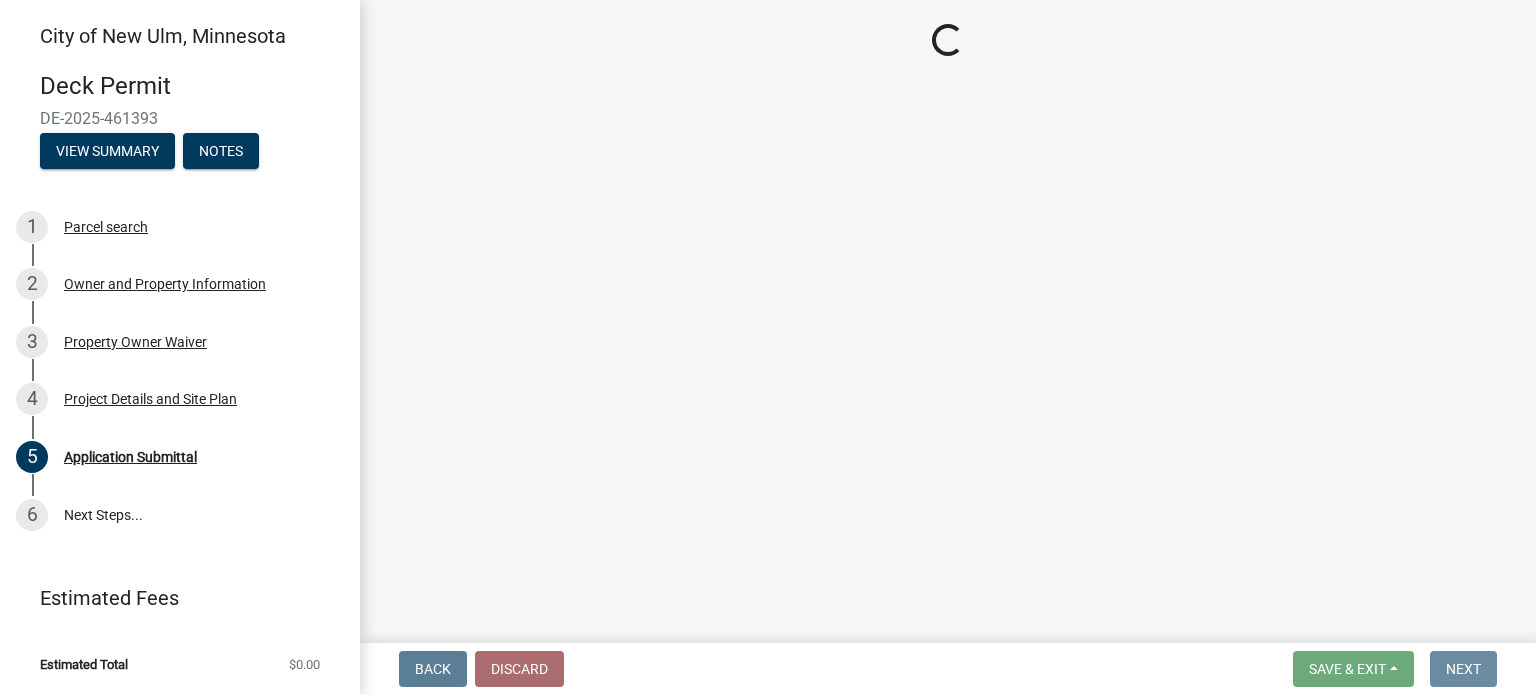 scroll, scrollTop: 0, scrollLeft: 0, axis: both 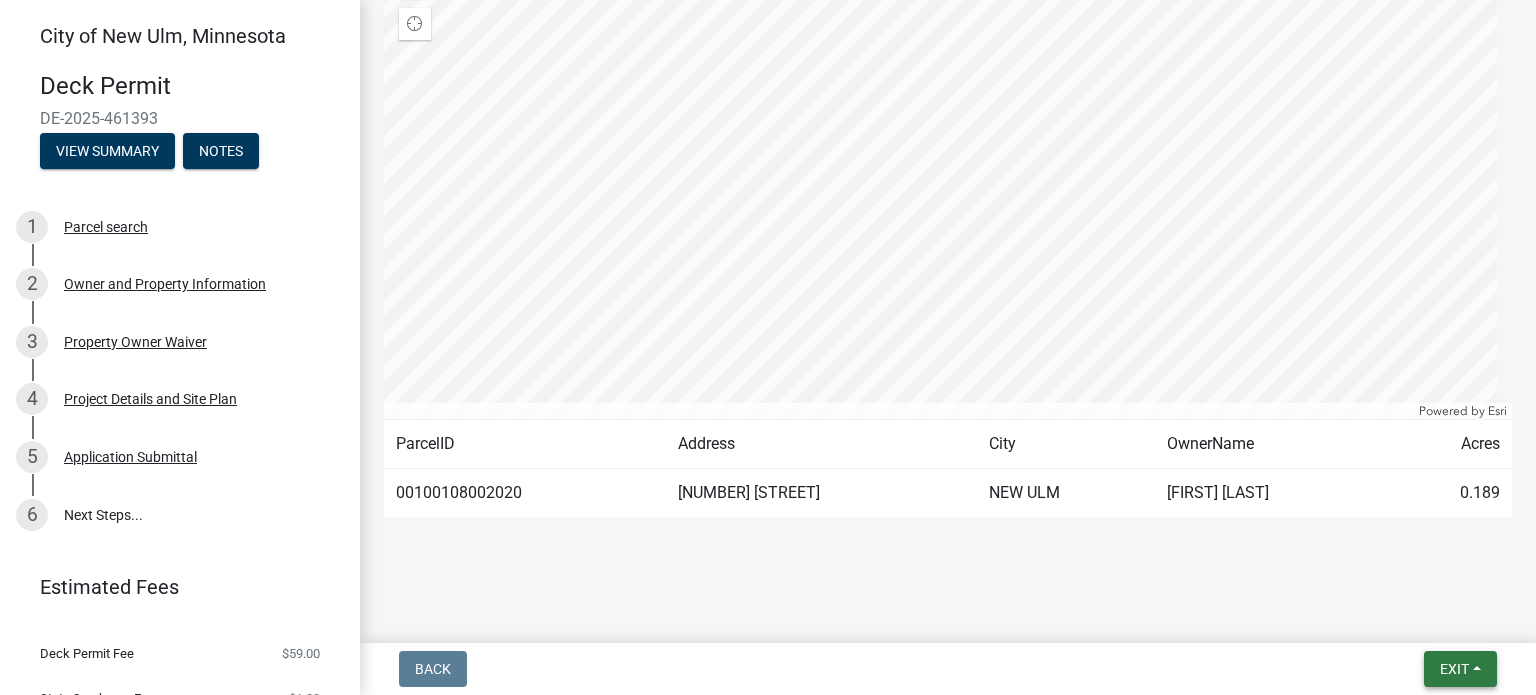 click on "Exit" at bounding box center [1460, 669] 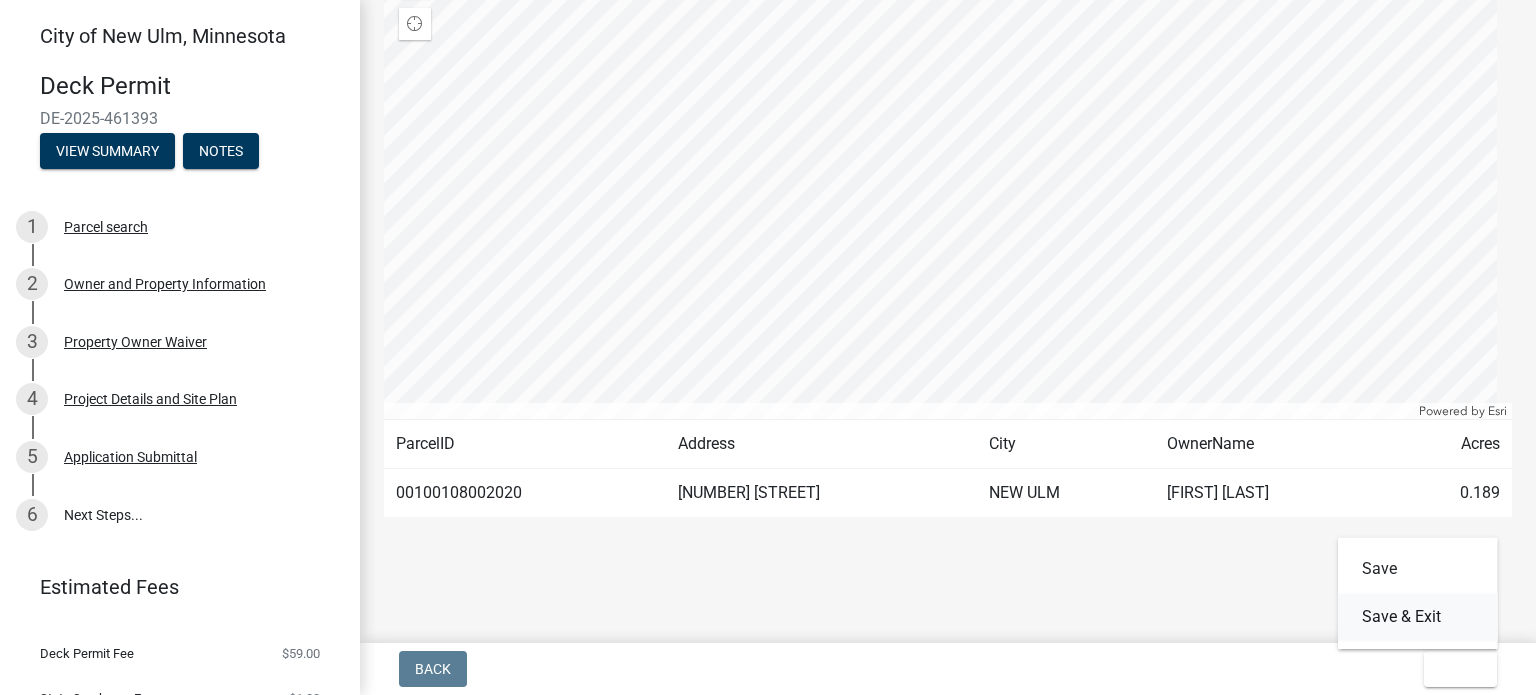 click on "Save & Exit" at bounding box center (1418, 617) 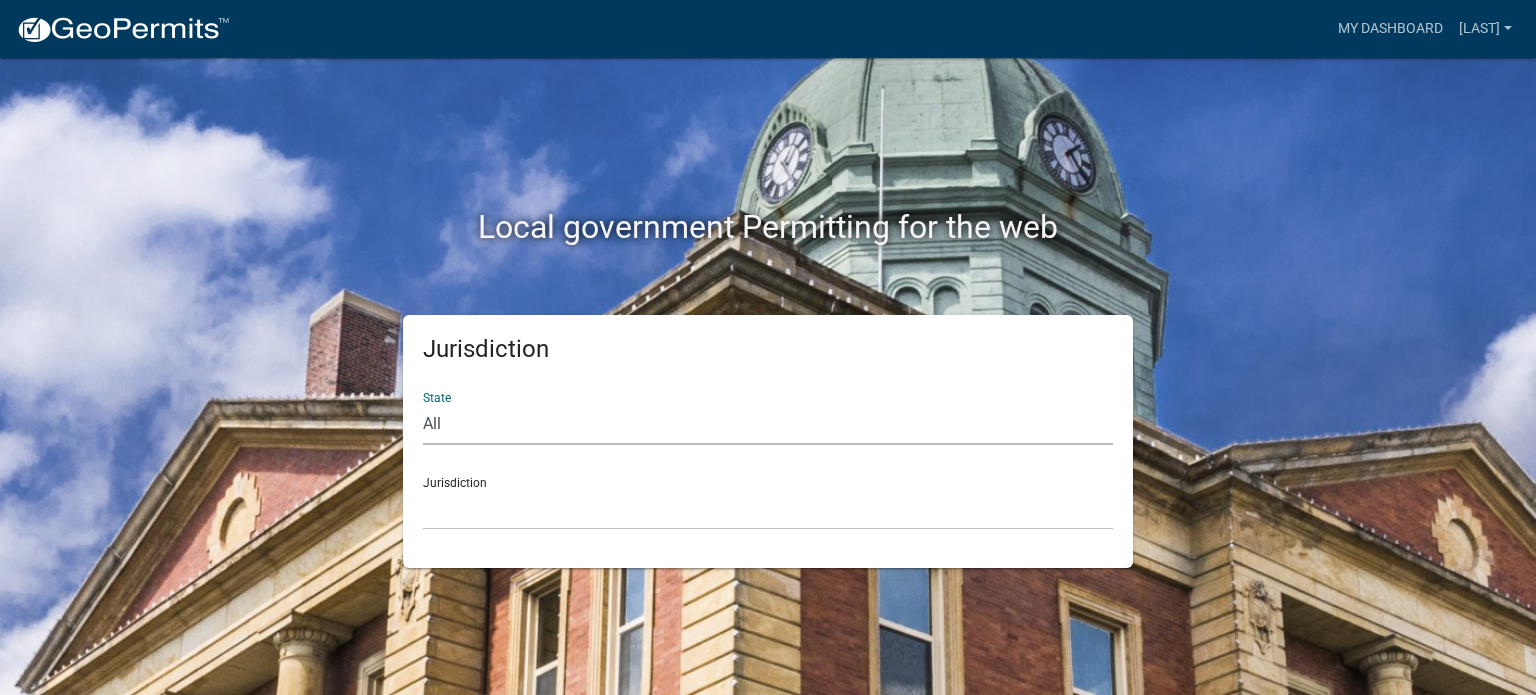 click on "All  Colorado   Georgia   Indiana   Iowa   Kansas   Minnesota   Ohio   South Carolina   Wisconsin" 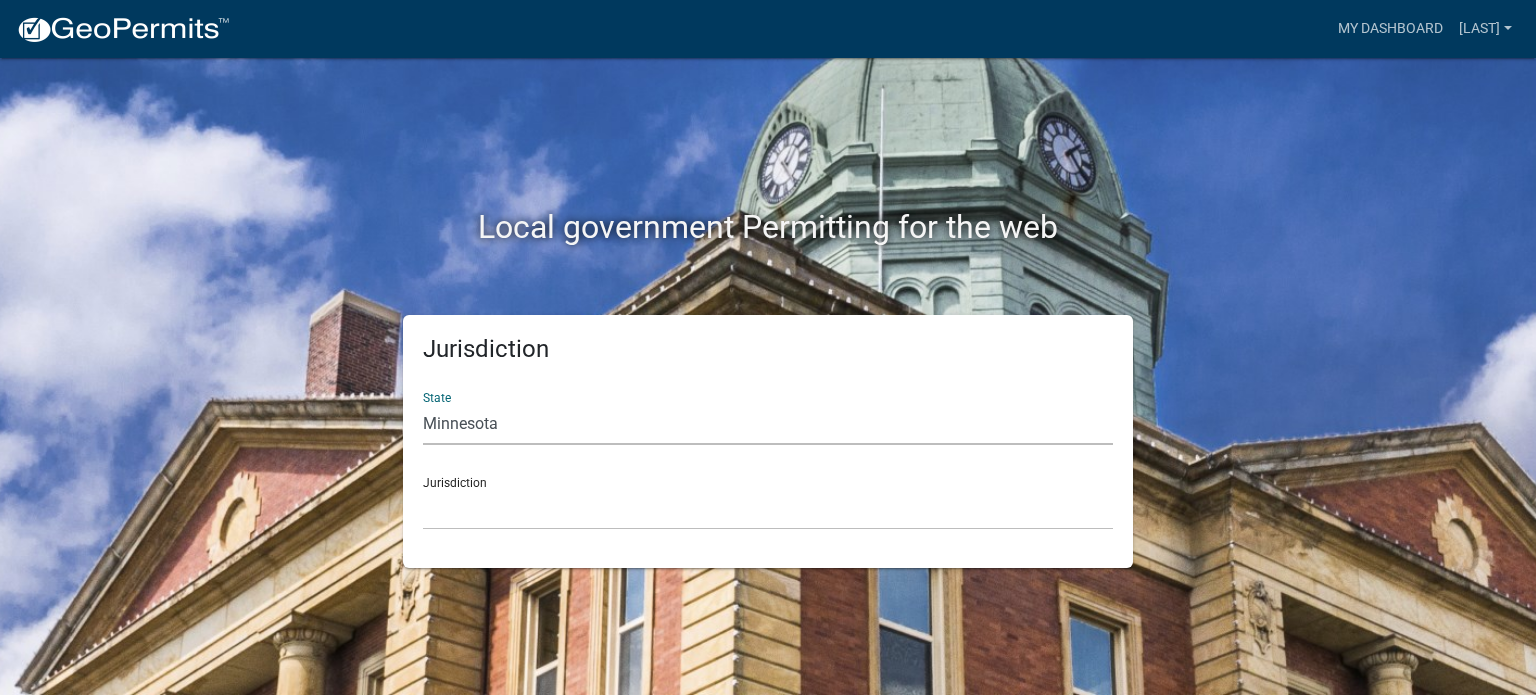 click on "All  Colorado   Georgia   Indiana   Iowa   Kansas   Minnesota   Ohio   South Carolina   Wisconsin" 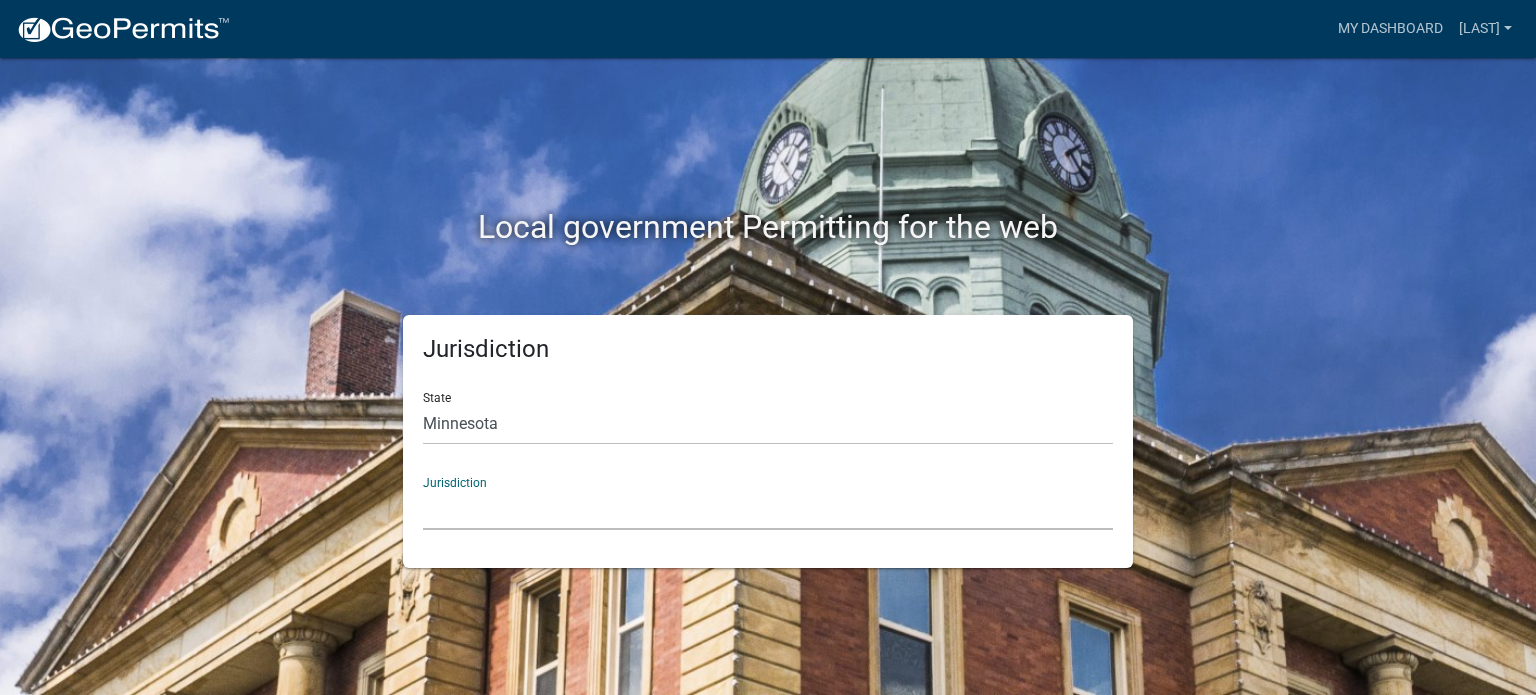 click on "Becker County, Minnesota Benton County, Minnesota Carlton County, Minnesota City of La Crescent, Minnesota City of Luverne, Minnesota City of New Ulm, Minnesota Freeborn County, Minnesota Houston County, Minnesota Isanti County, Minnesota Le Sueur County, Minnesota Mower County, Minnesota Murray County, Minnesota Otter Tail County, Minnesota Pine County, Minnesota Rice County, Minnesota Wabasha County, Minnesota Waseca County, Minnesota" 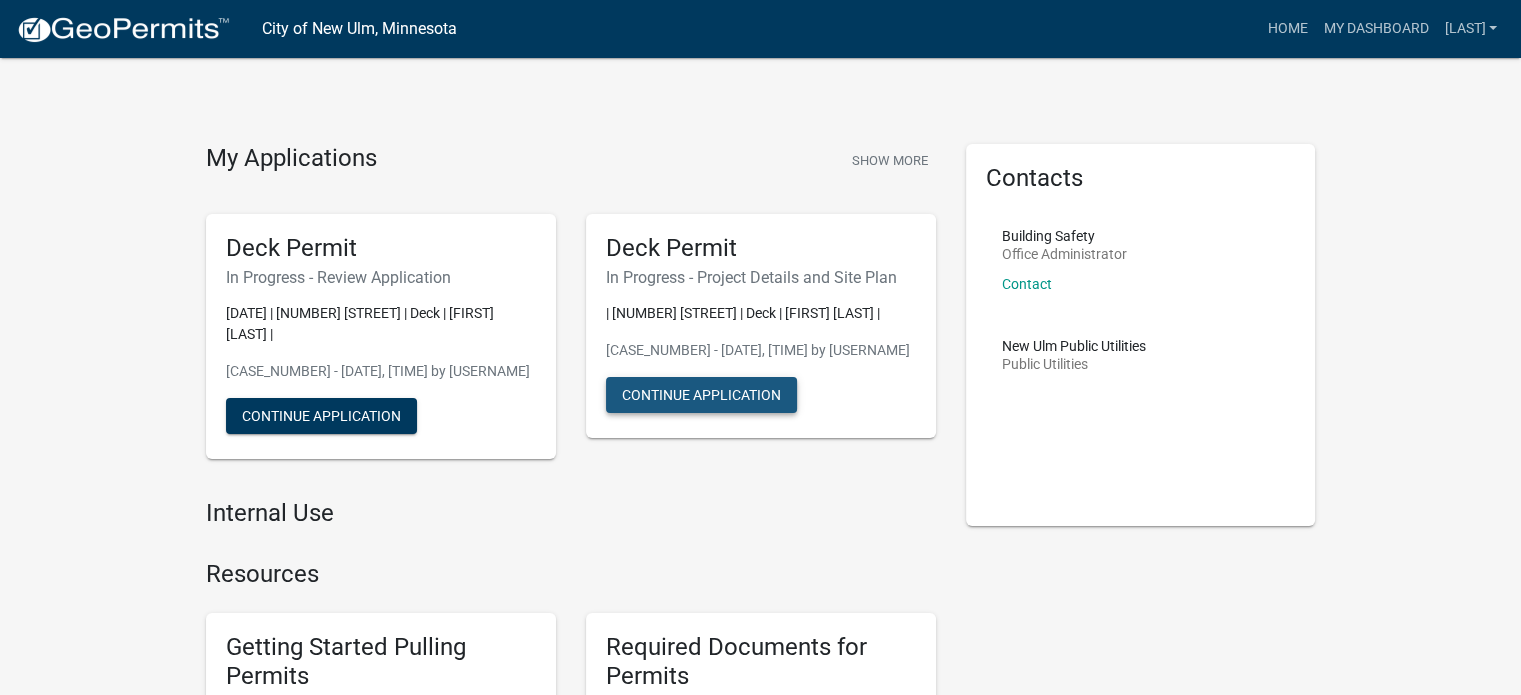 click on "Continue Application" 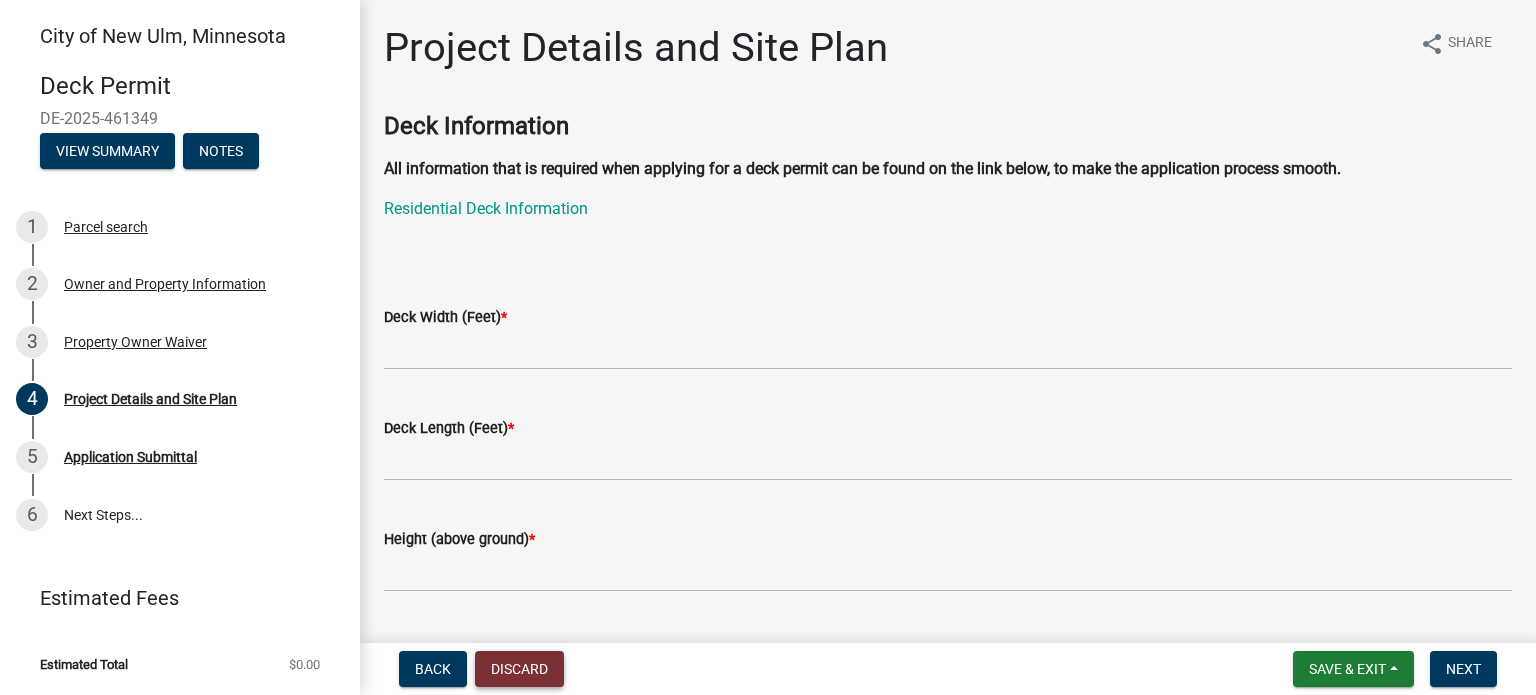 click on "Discard" at bounding box center (519, 669) 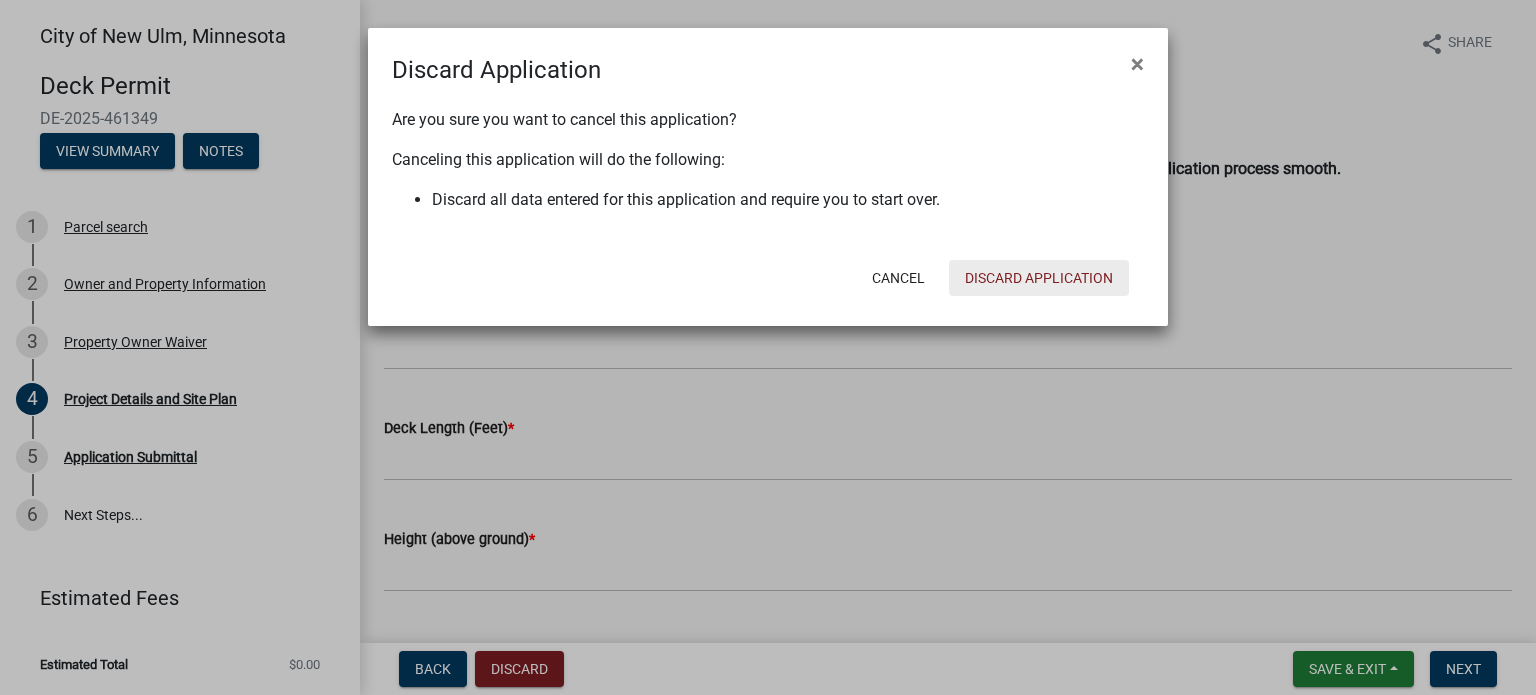 click on "Discard Application" 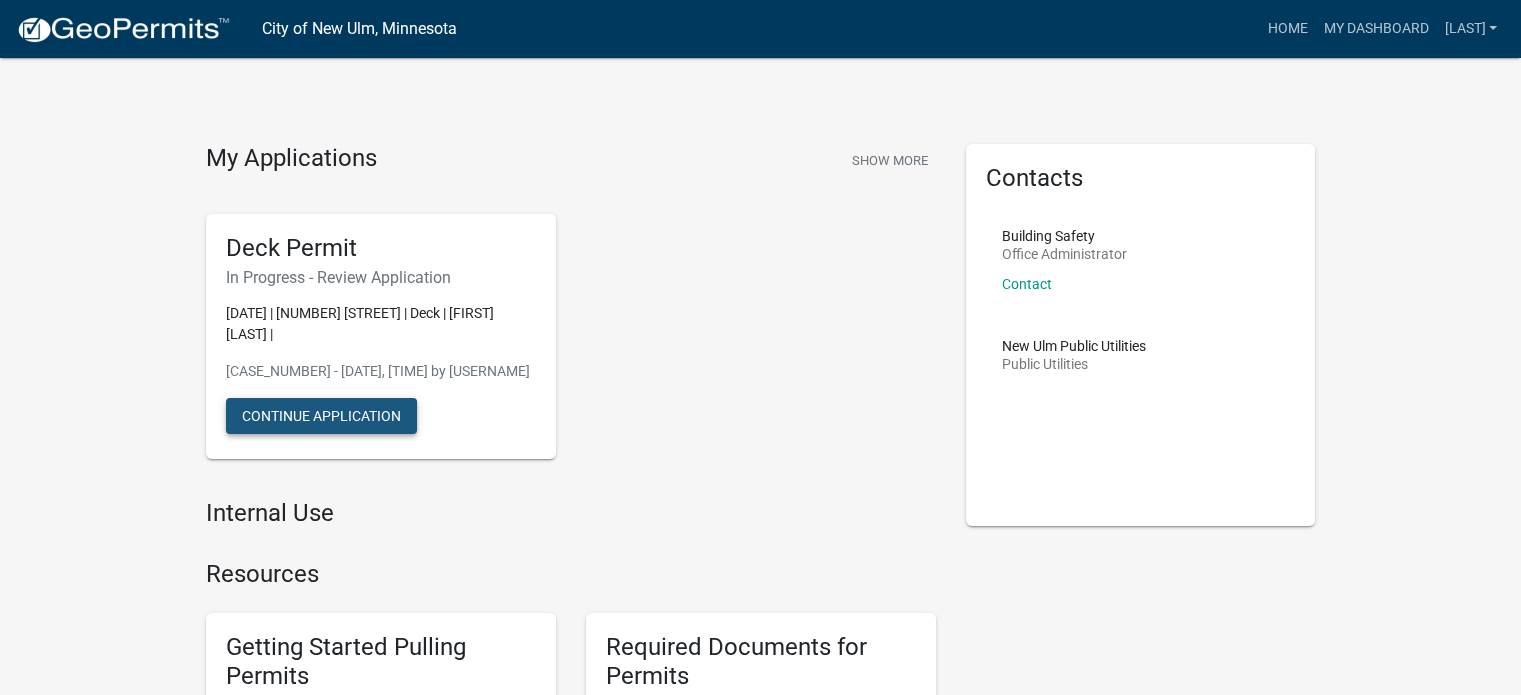 click on "Continue Application" 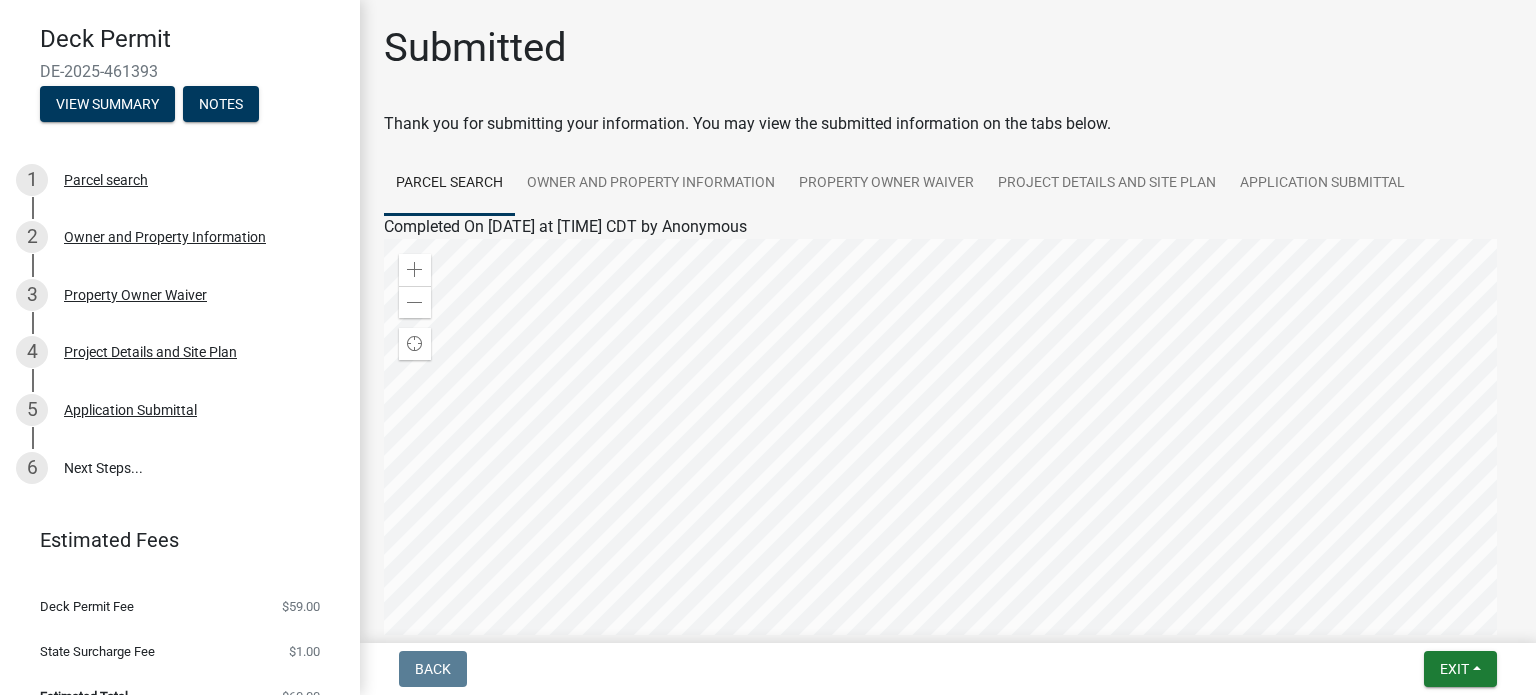scroll, scrollTop: 79, scrollLeft: 0, axis: vertical 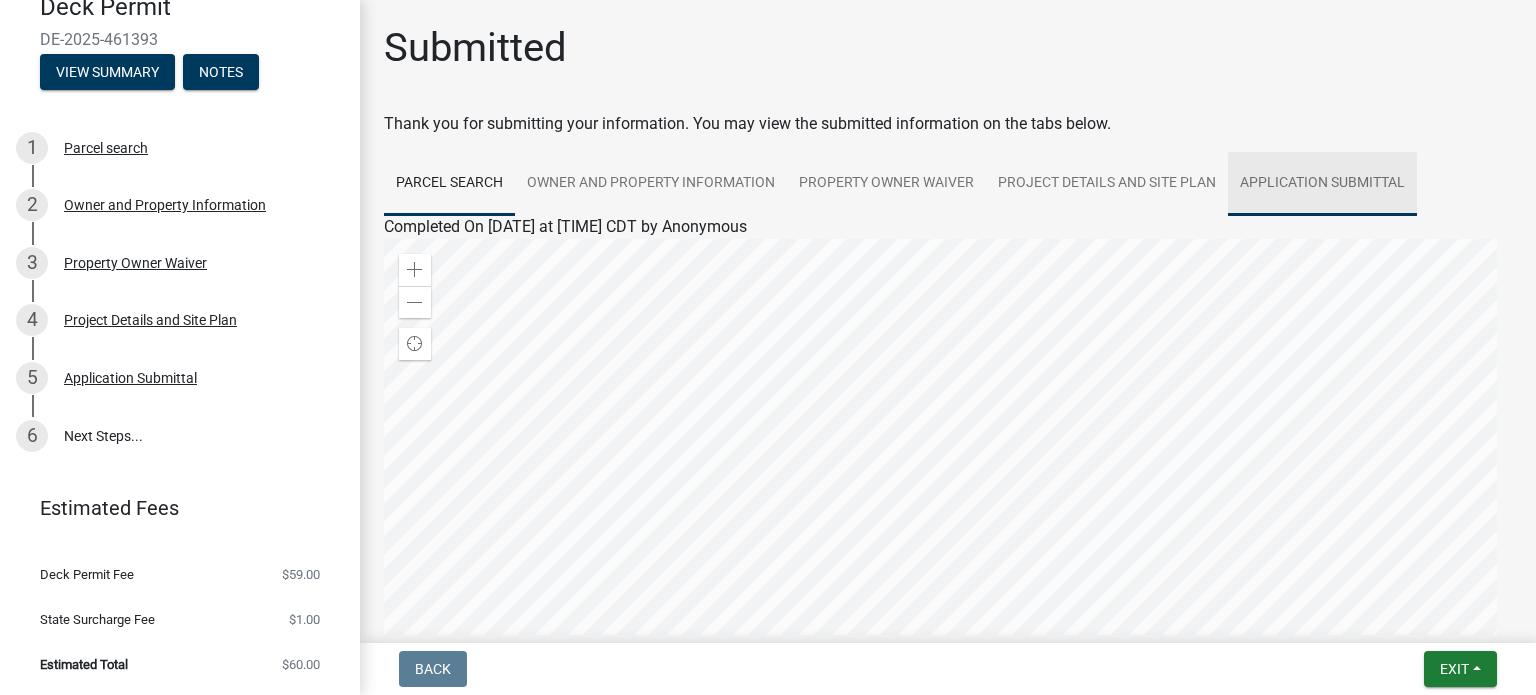 click on "Application Submittal" at bounding box center [1322, 184] 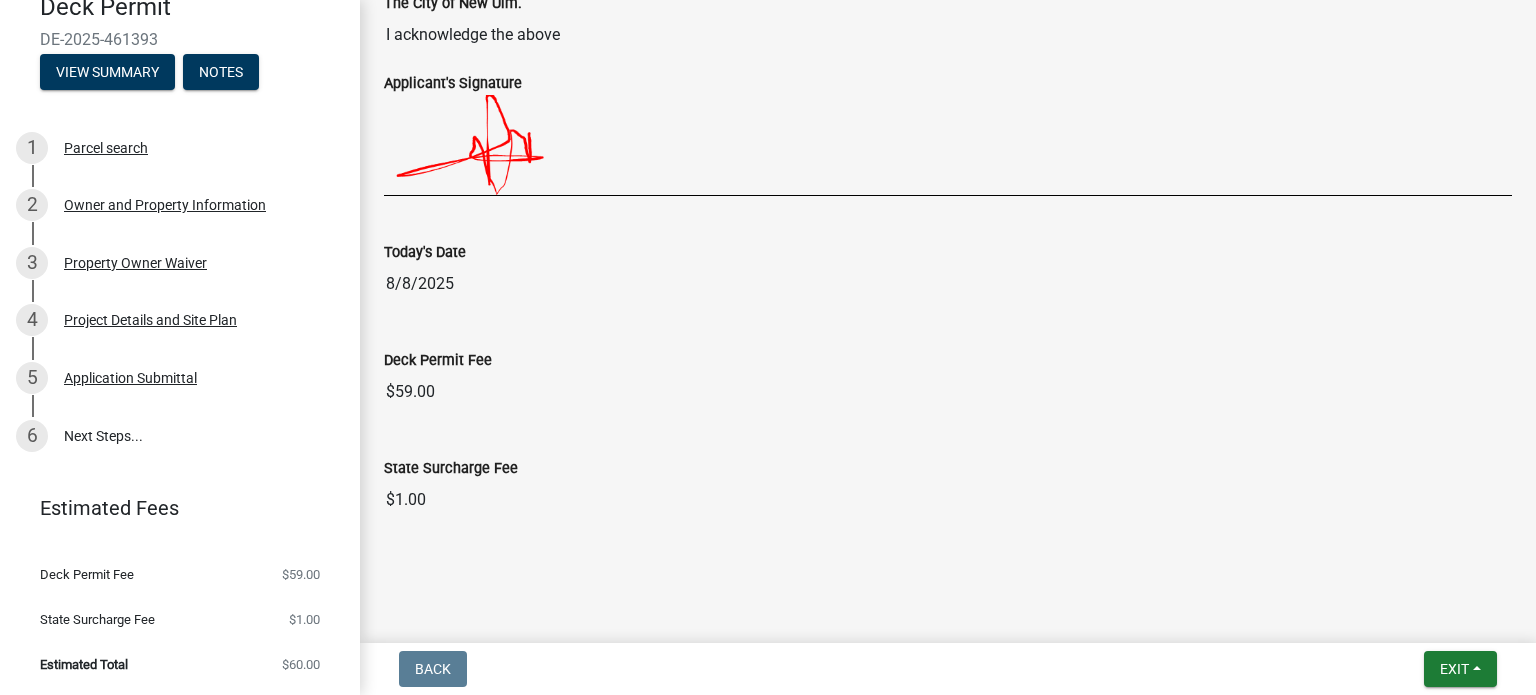 scroll, scrollTop: 302, scrollLeft: 0, axis: vertical 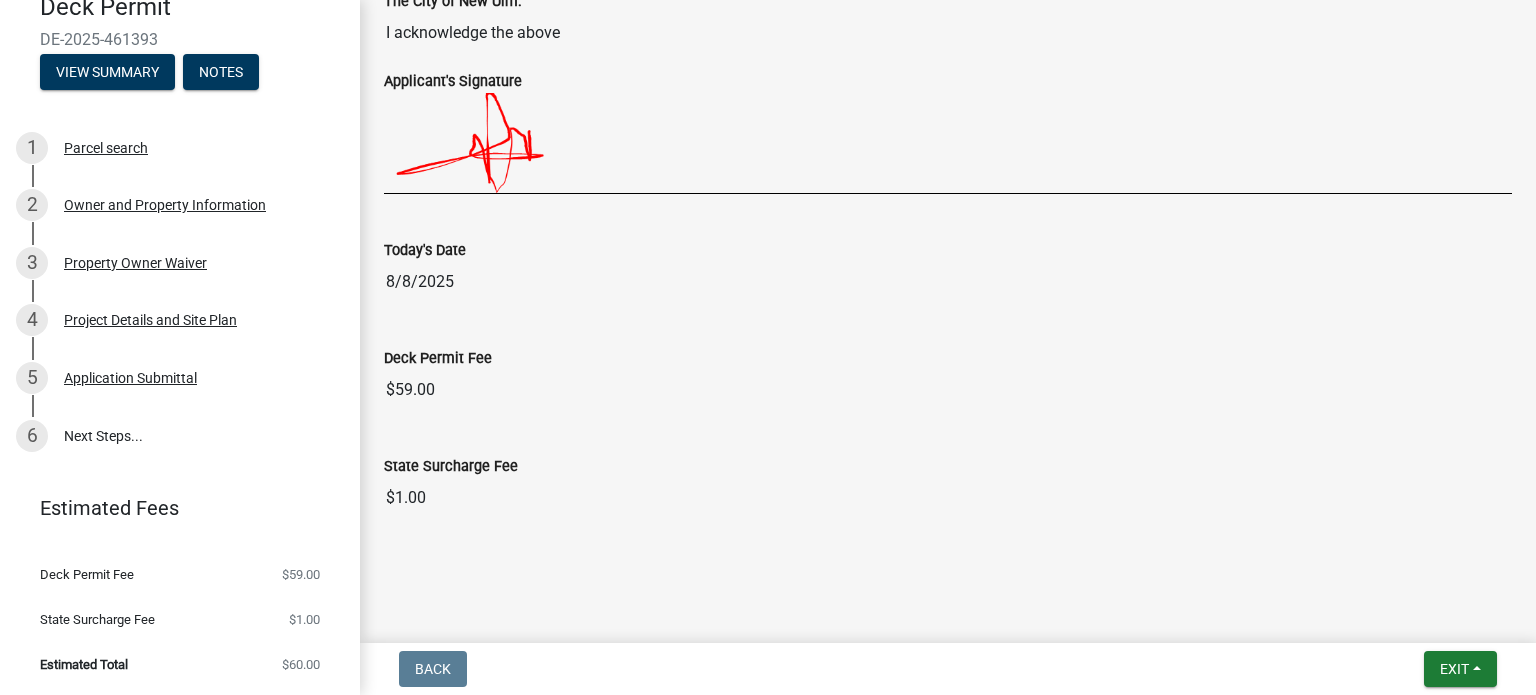 click on "$1.00" at bounding box center (948, 498) 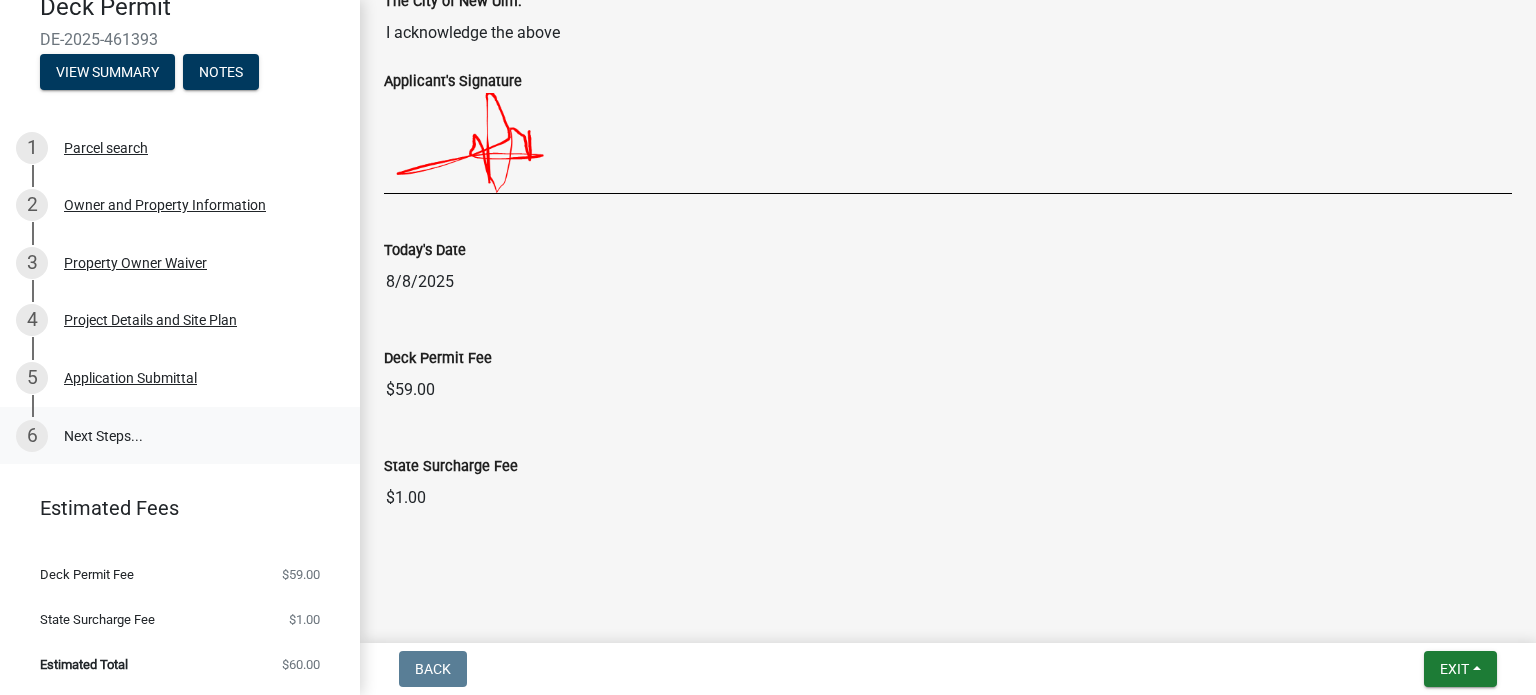 click on "6   Next Steps..." at bounding box center (180, 436) 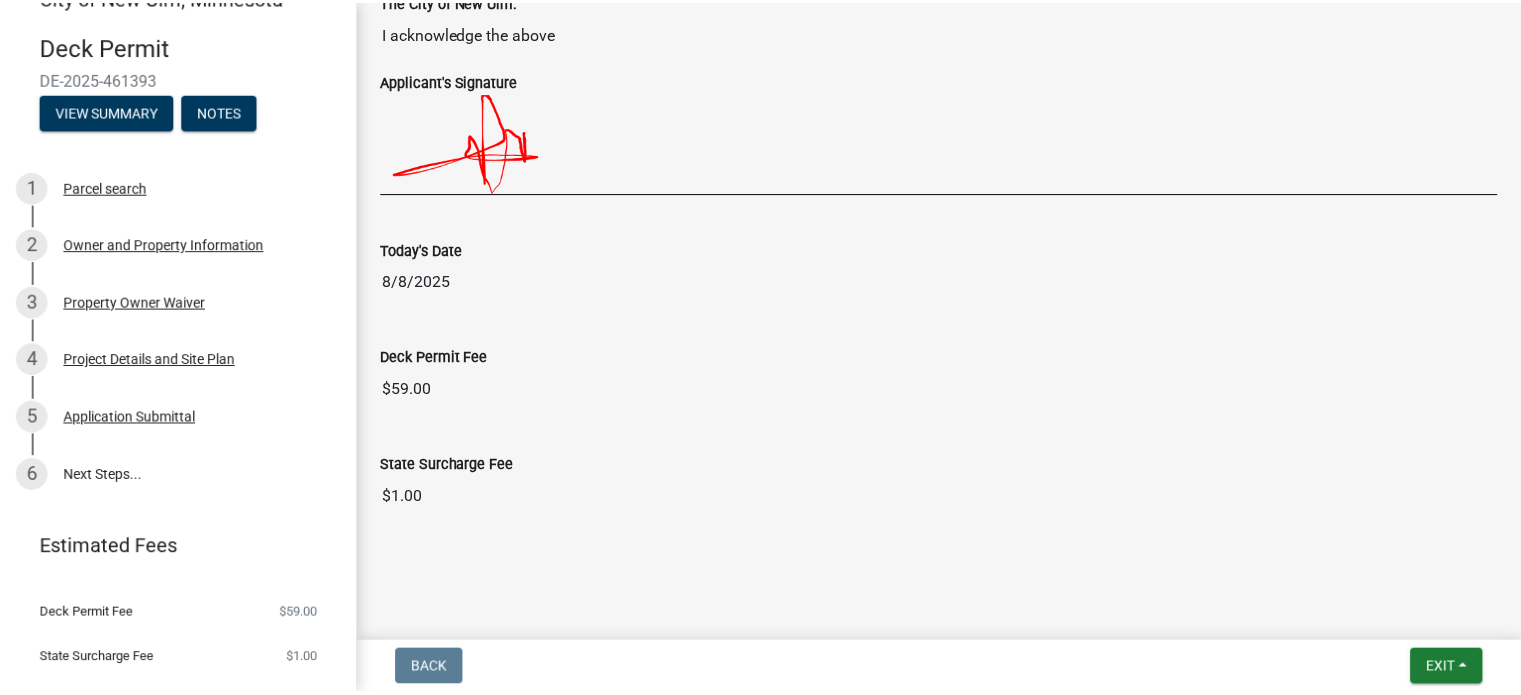 scroll, scrollTop: 0, scrollLeft: 0, axis: both 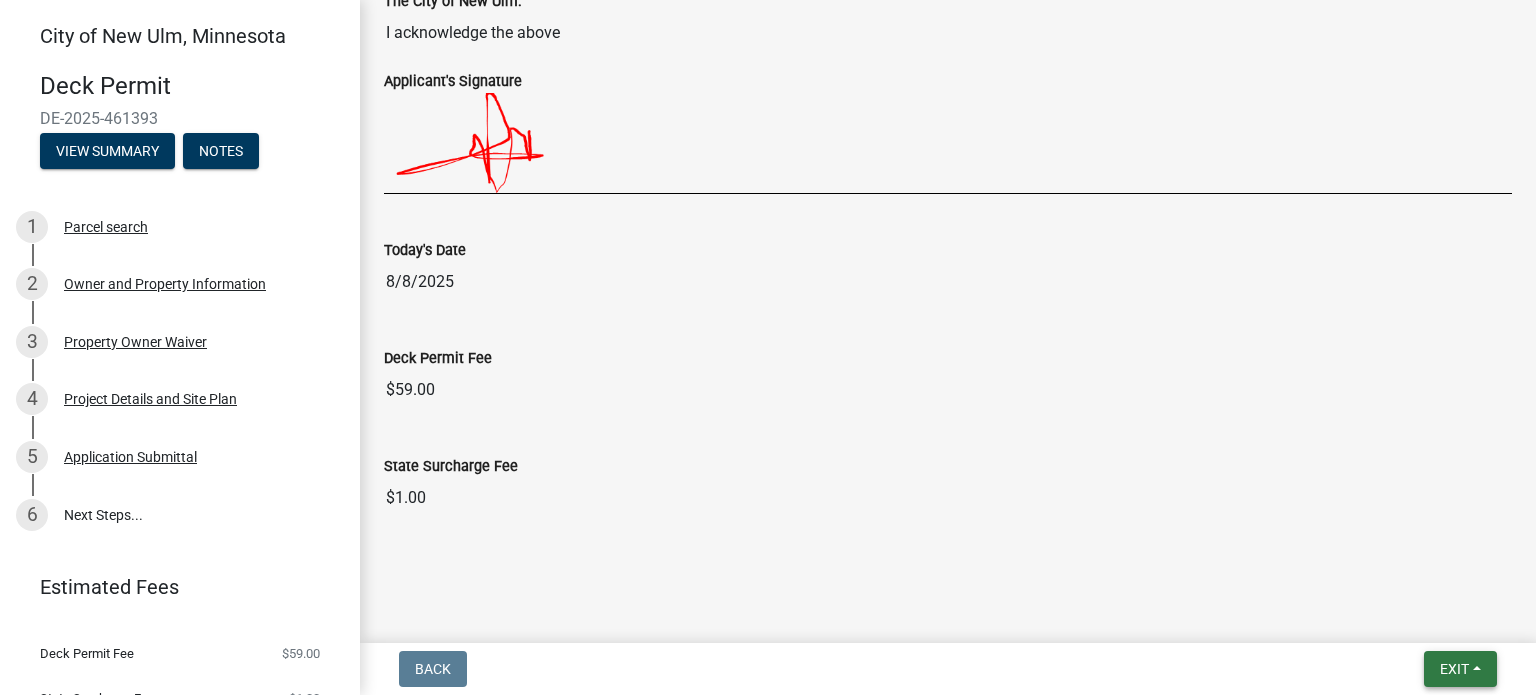 click on "Exit" at bounding box center (1460, 669) 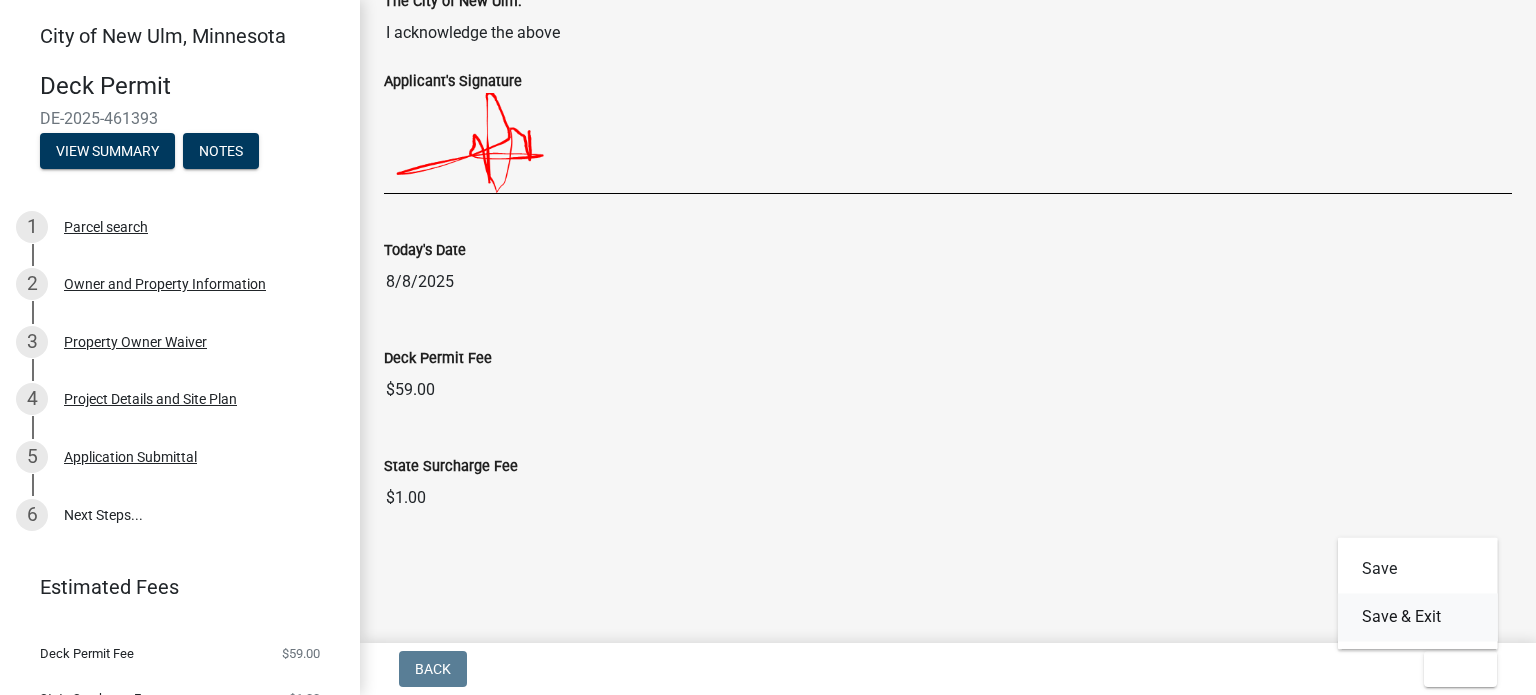 click on "Save & Exit" at bounding box center (1418, 617) 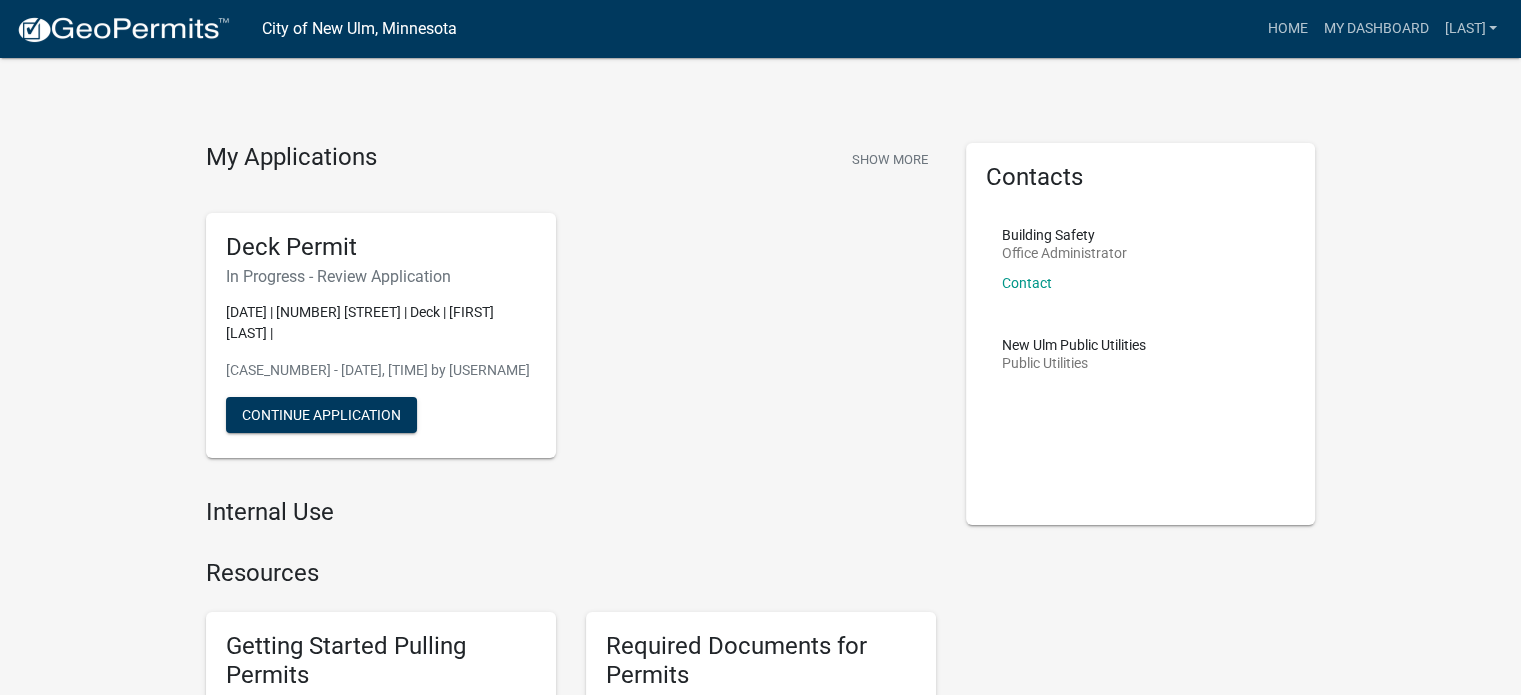scroll, scrollTop: 0, scrollLeft: 0, axis: both 